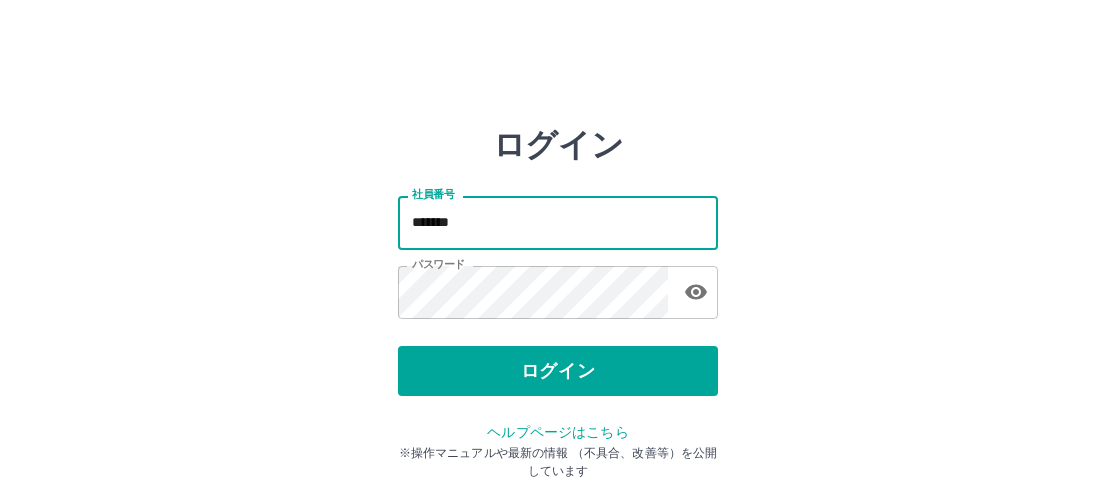 scroll, scrollTop: 0, scrollLeft: 0, axis: both 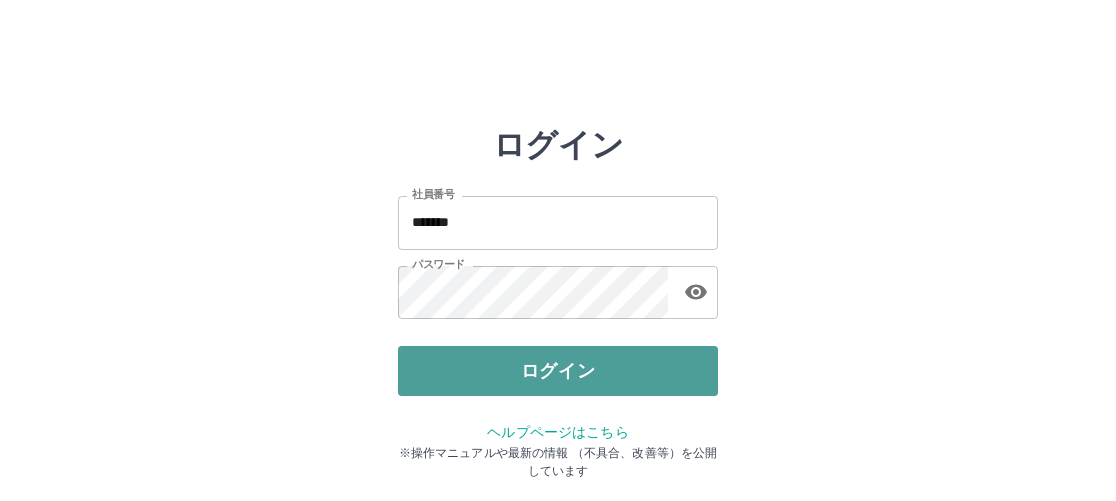 click on "ログイン" at bounding box center (558, 371) 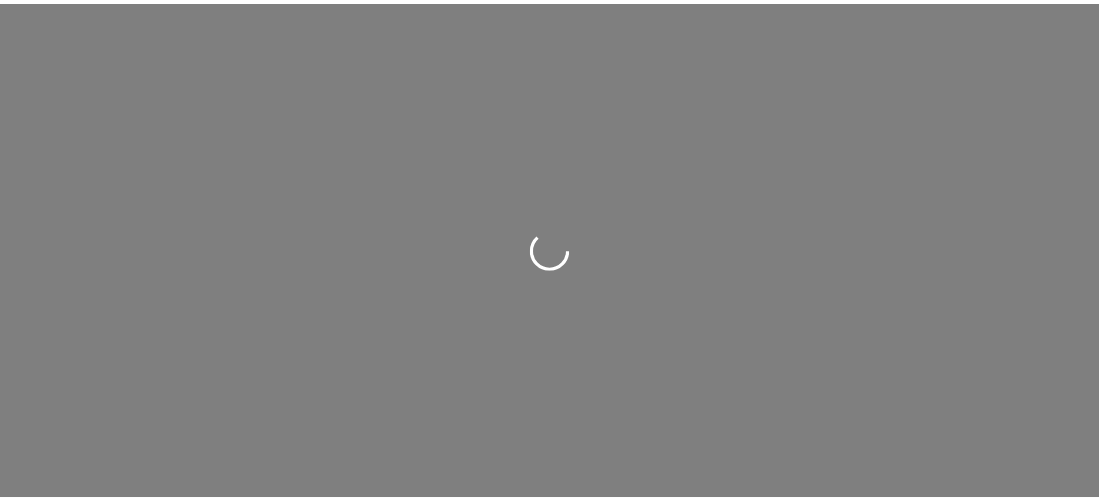 scroll, scrollTop: 0, scrollLeft: 0, axis: both 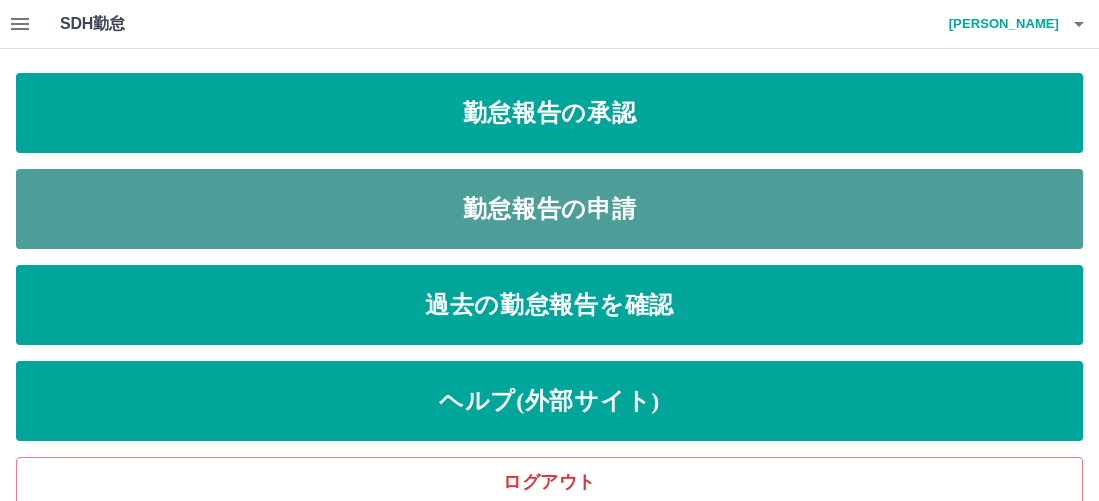 click on "勤怠報告の申請" at bounding box center [549, 209] 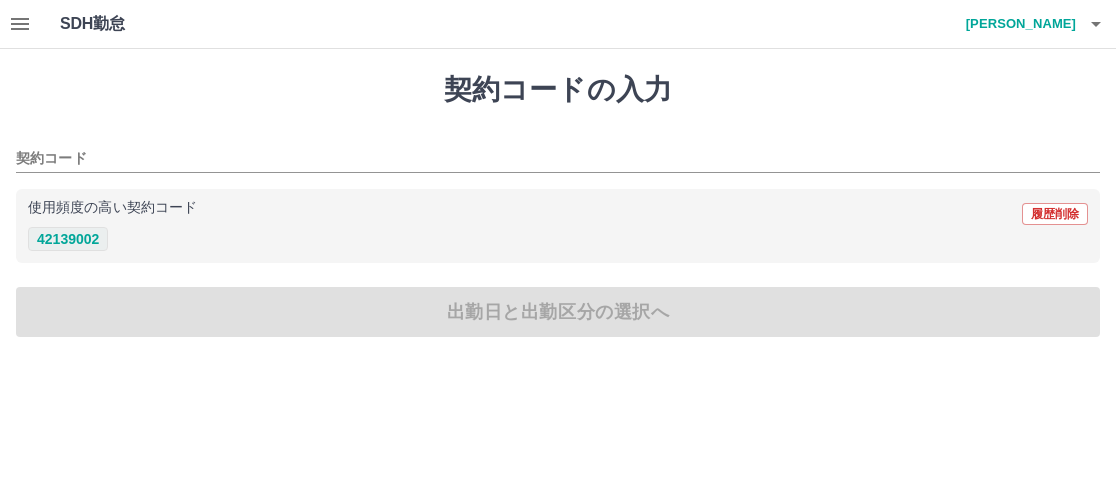 click on "42139002" at bounding box center [68, 239] 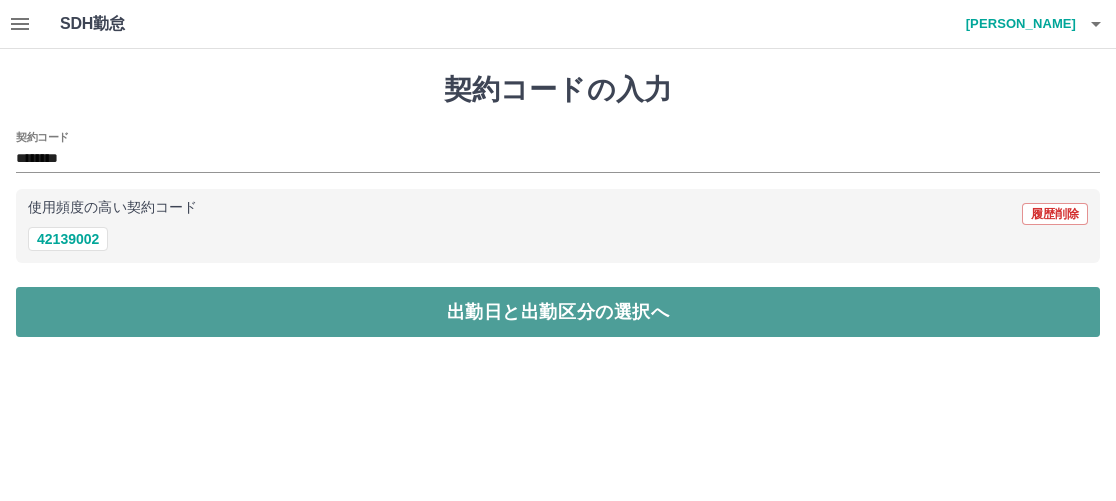 click on "出勤日と出勤区分の選択へ" at bounding box center [558, 312] 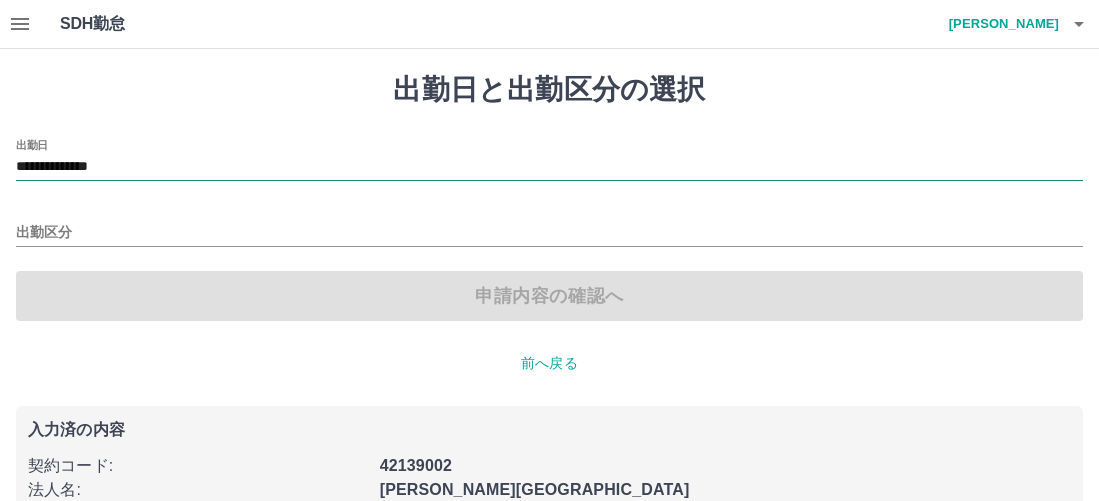 click on "**********" at bounding box center (549, 167) 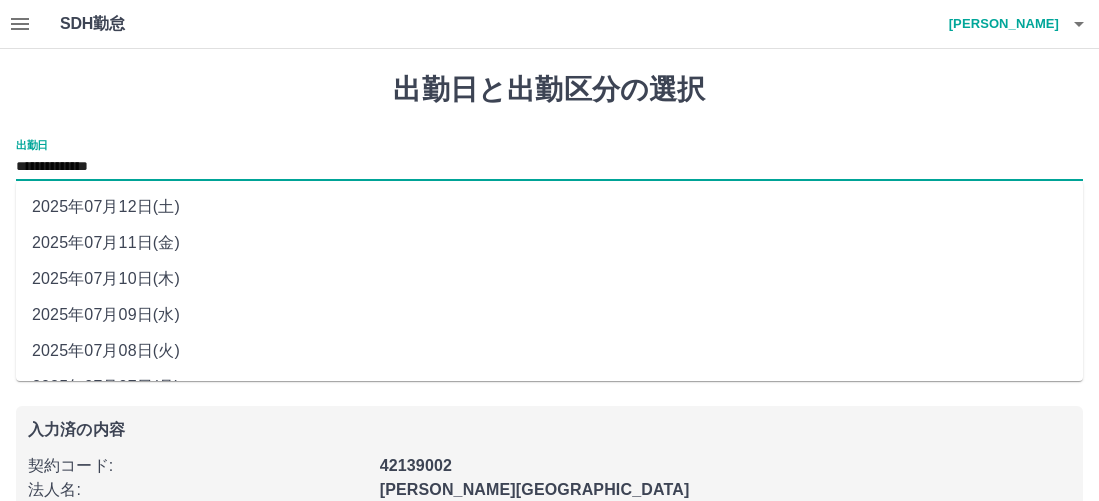 click on "2025年07月11日(金)" at bounding box center (549, 243) 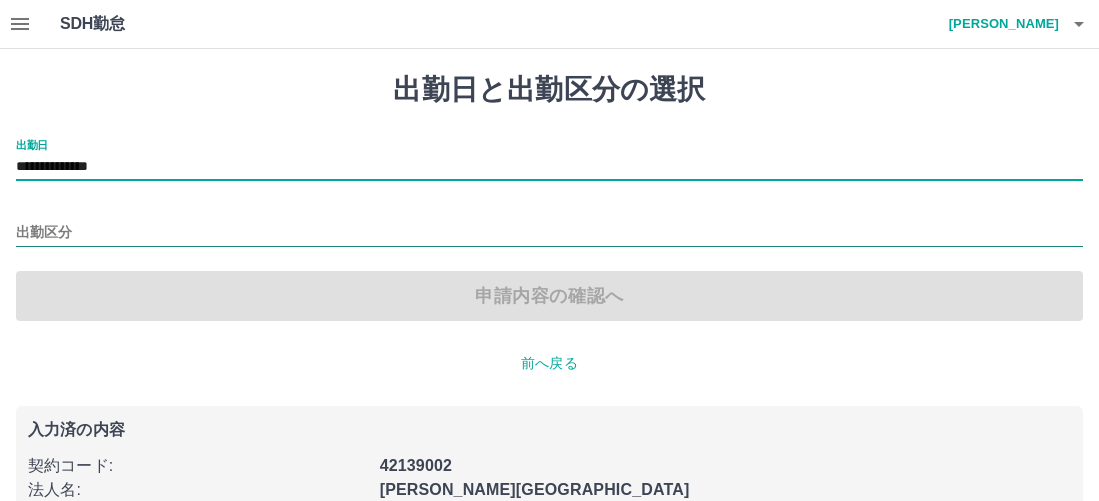 click on "出勤区分" at bounding box center (549, 233) 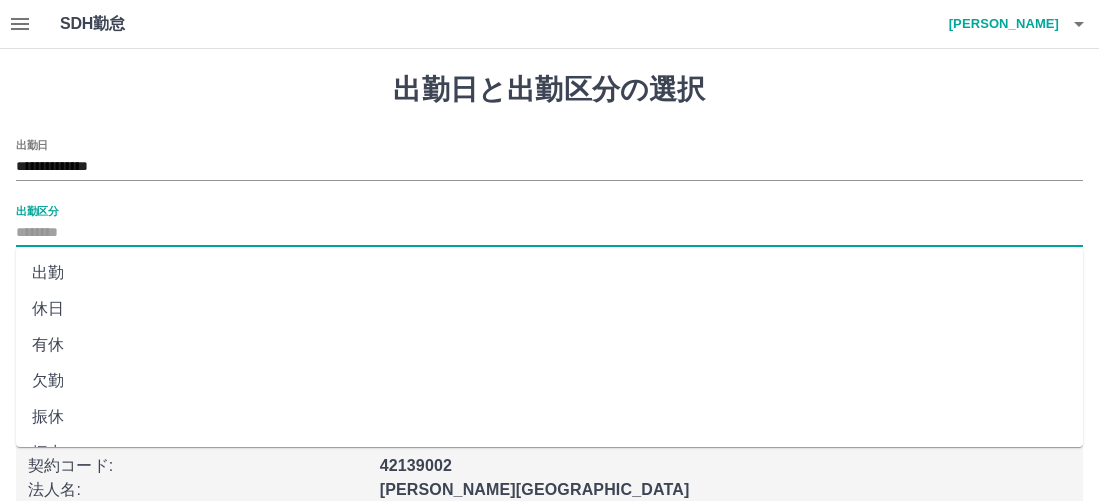 click on "出勤" at bounding box center [549, 273] 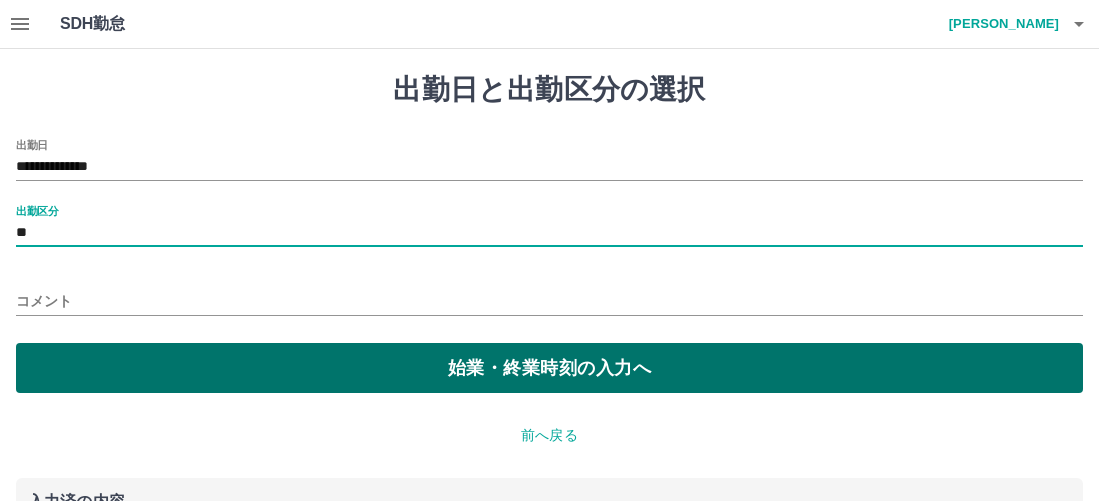 click on "始業・終業時刻の入力へ" at bounding box center [549, 368] 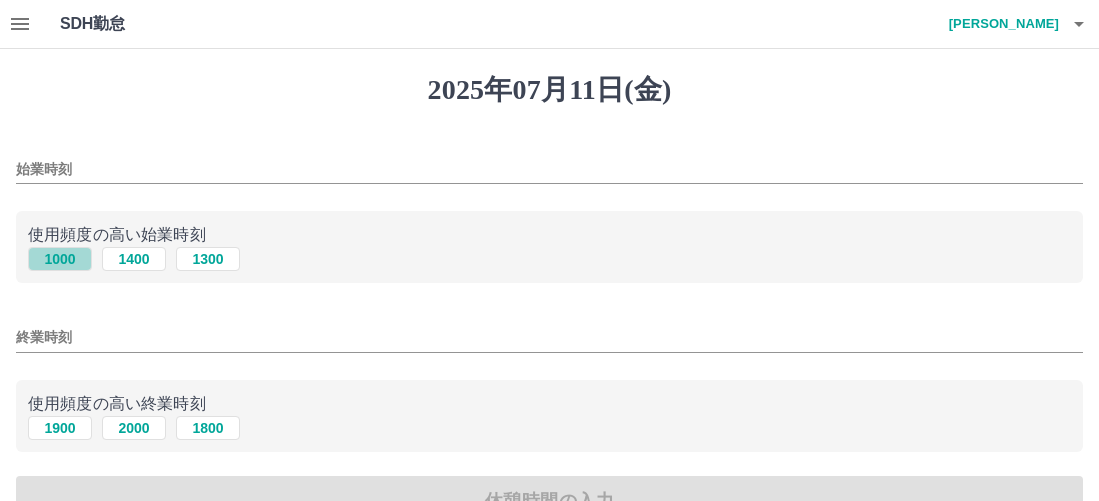 click on "1000" at bounding box center [60, 259] 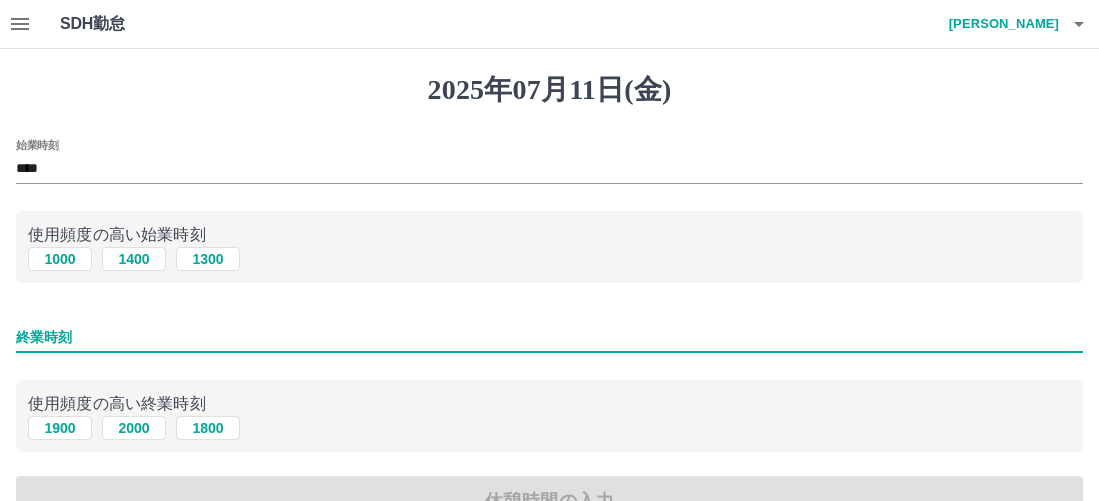 click on "終業時刻" at bounding box center (549, 337) 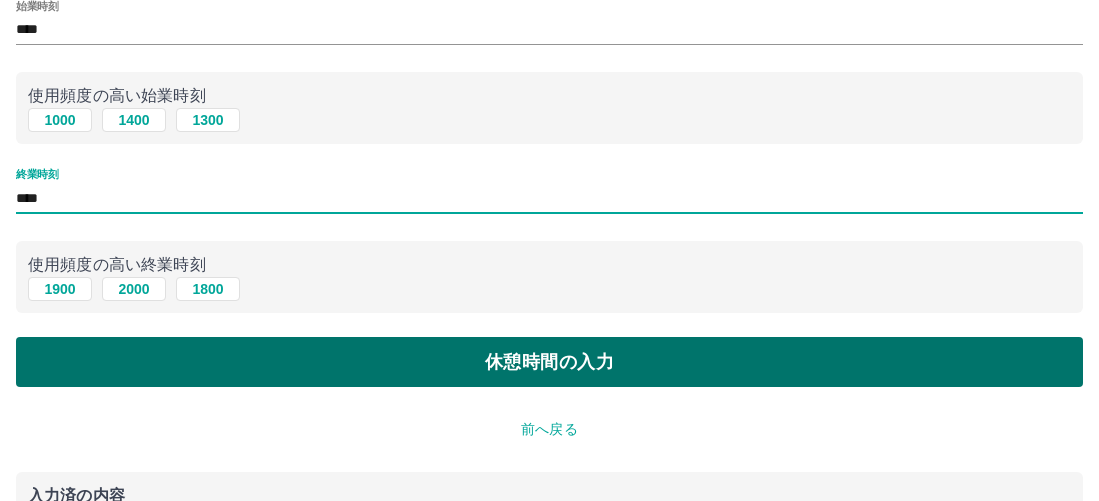 scroll, scrollTop: 200, scrollLeft: 0, axis: vertical 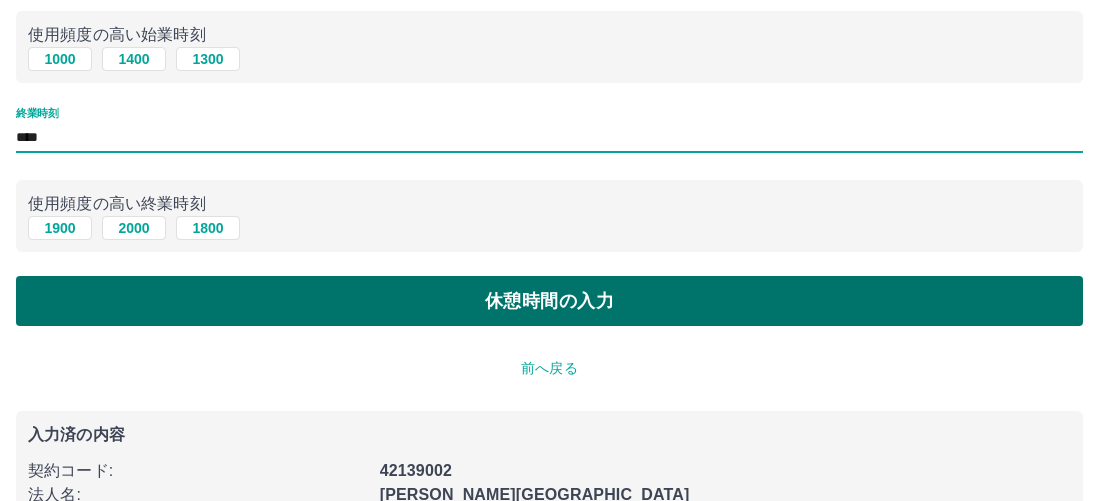 click on "休憩時間の入力" at bounding box center (549, 301) 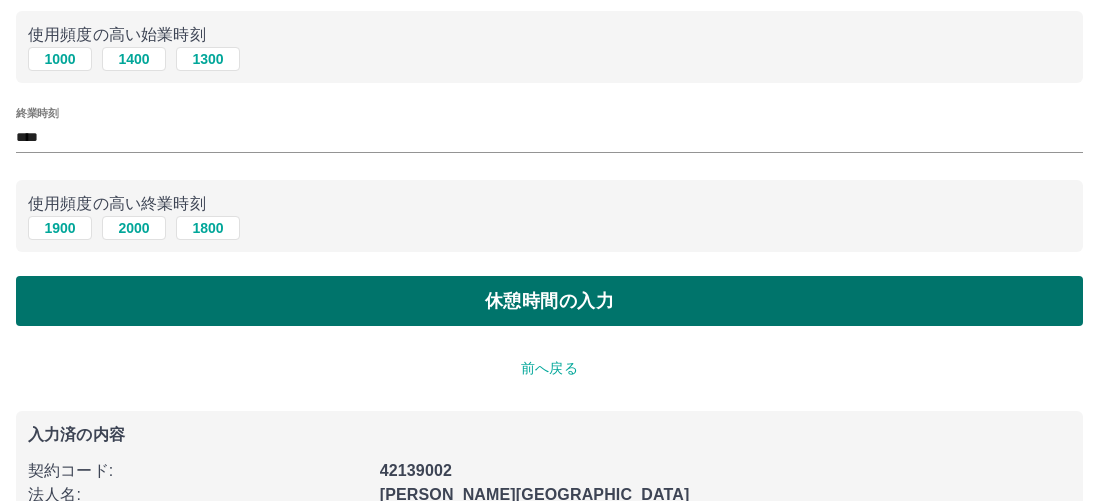 scroll, scrollTop: 0, scrollLeft: 0, axis: both 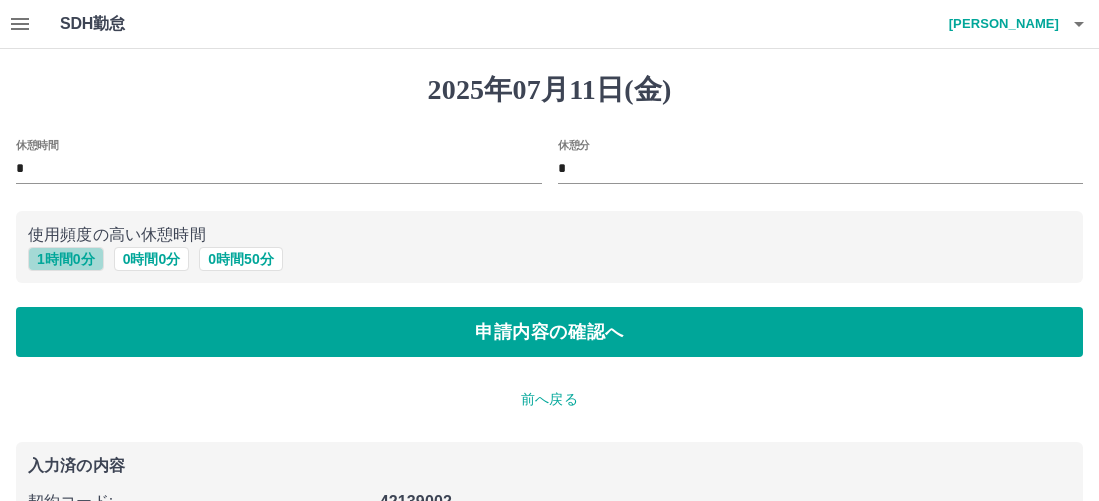 click on "1 時間 0 分" at bounding box center [66, 259] 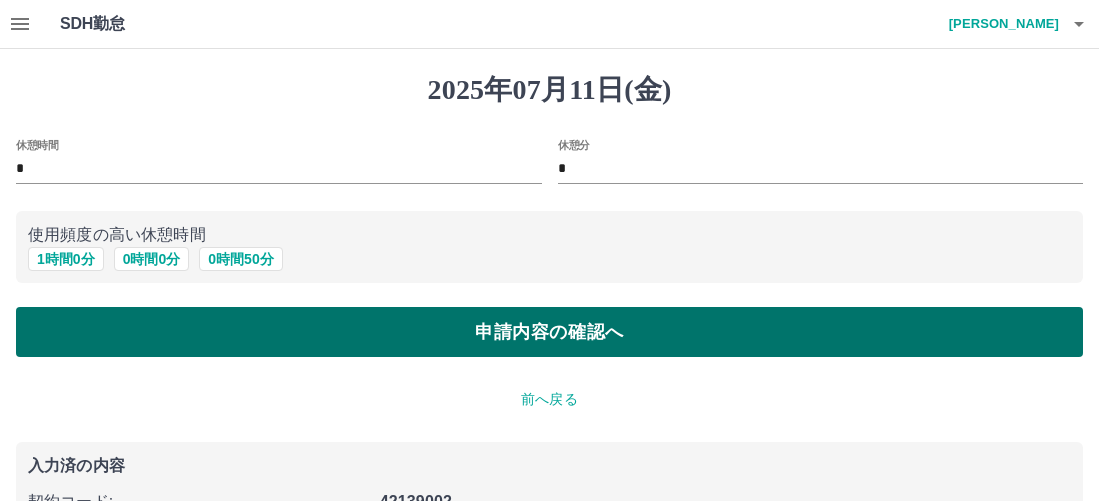 scroll, scrollTop: 100, scrollLeft: 0, axis: vertical 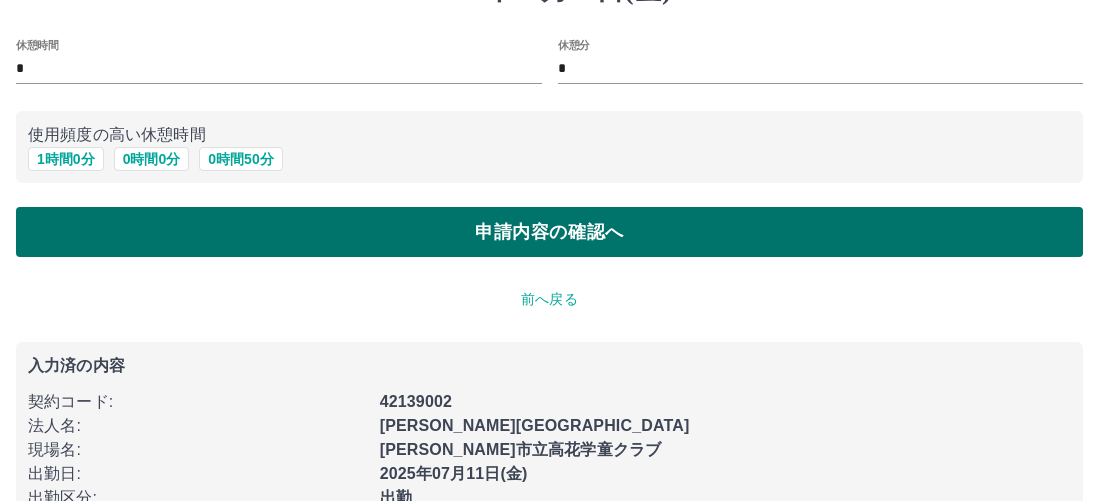 click on "申請内容の確認へ" at bounding box center [549, 232] 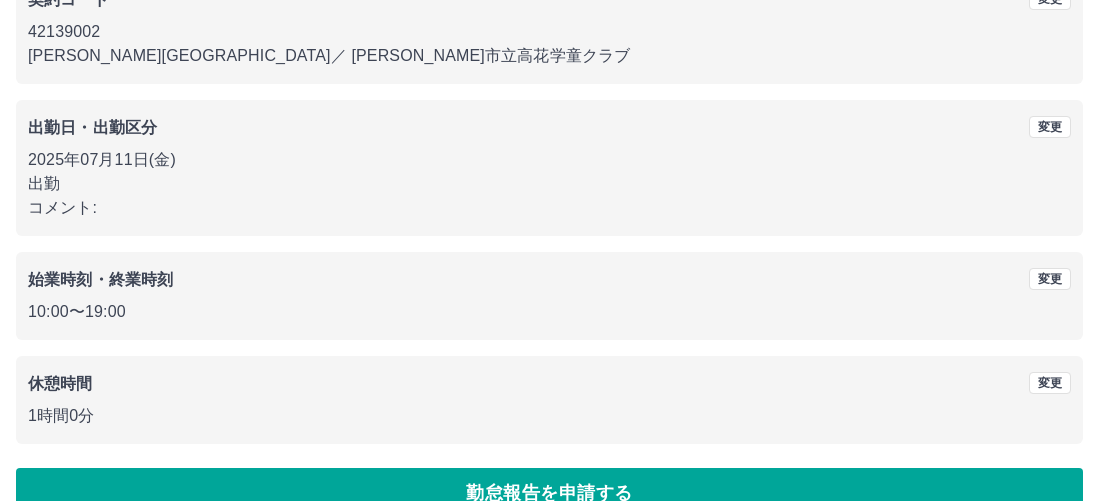 scroll, scrollTop: 248, scrollLeft: 0, axis: vertical 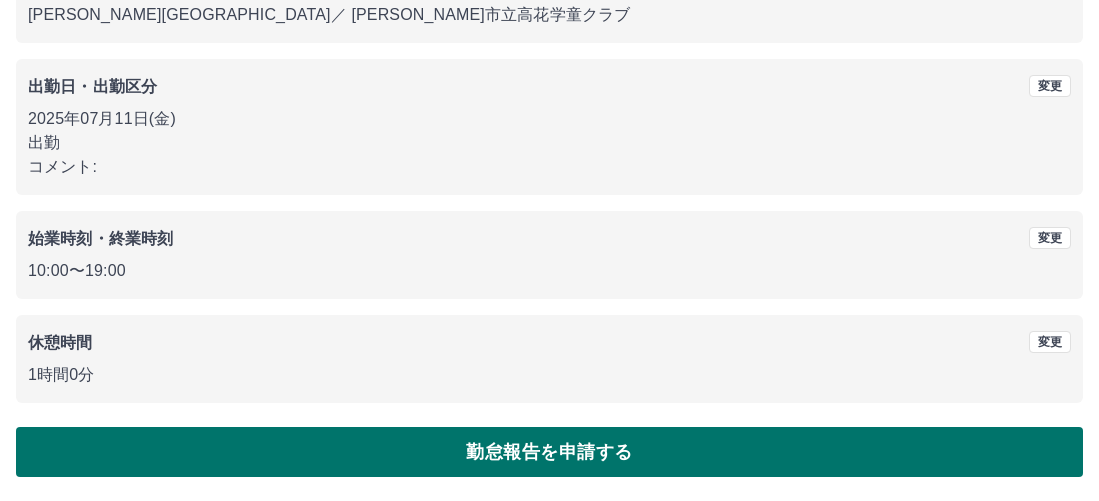 click on "勤怠報告を申請する" at bounding box center [549, 452] 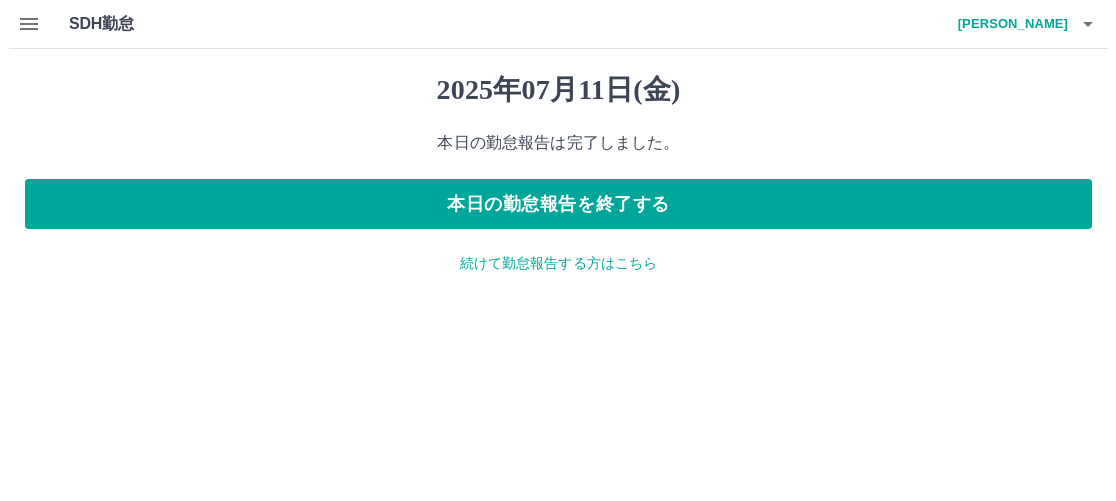 scroll, scrollTop: 0, scrollLeft: 0, axis: both 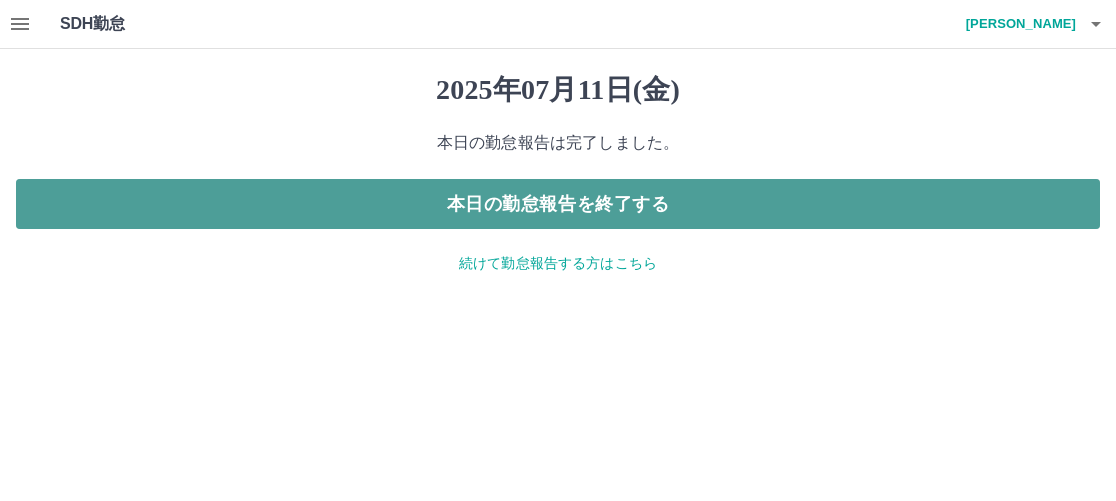 click on "本日の勤怠報告を終了する" at bounding box center [558, 204] 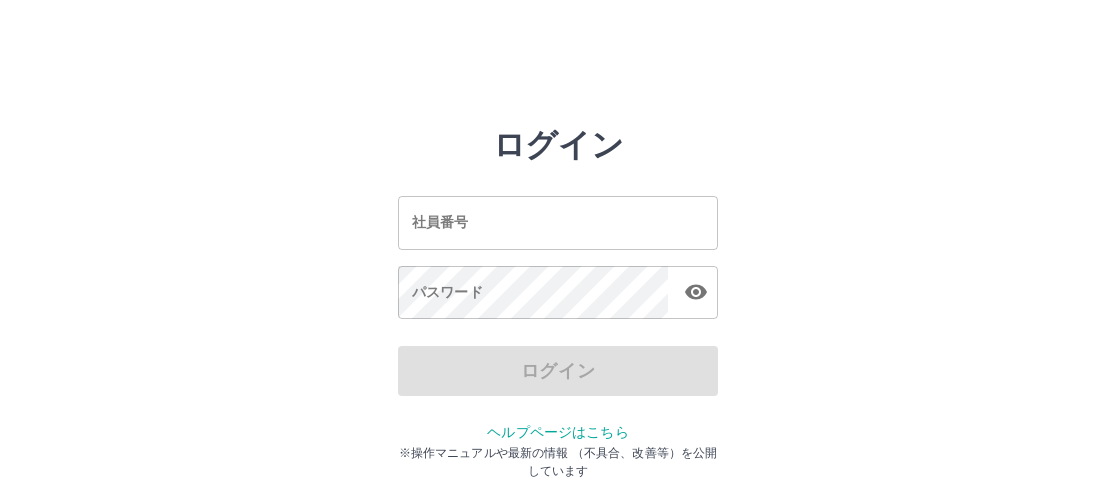 scroll, scrollTop: 0, scrollLeft: 0, axis: both 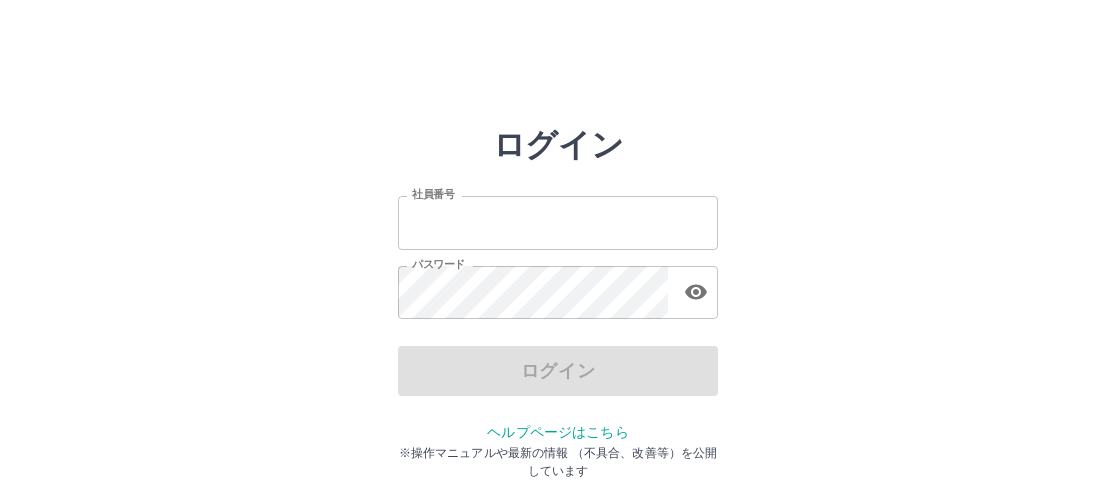 type on "*******" 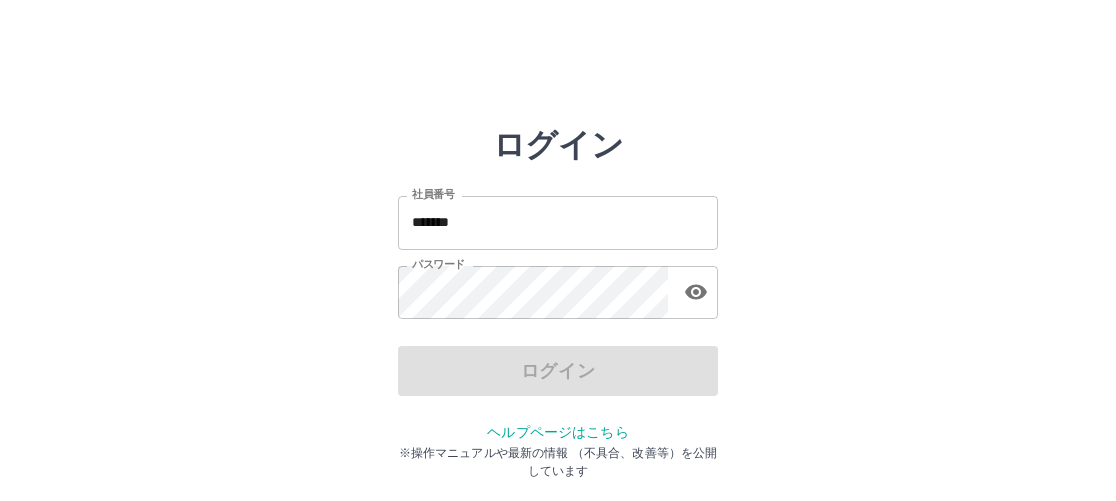 click on "*******" at bounding box center (558, 222) 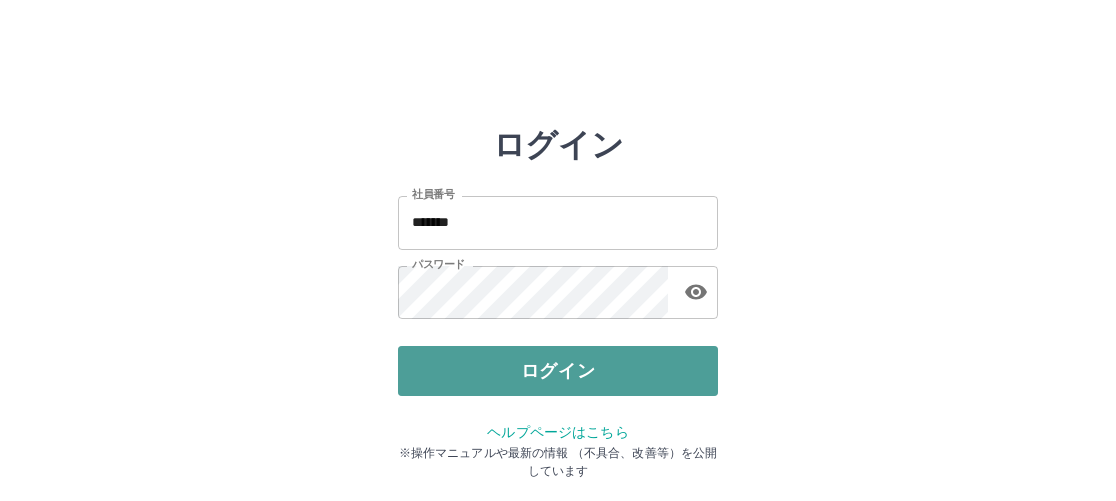 click on "ログイン" at bounding box center (558, 371) 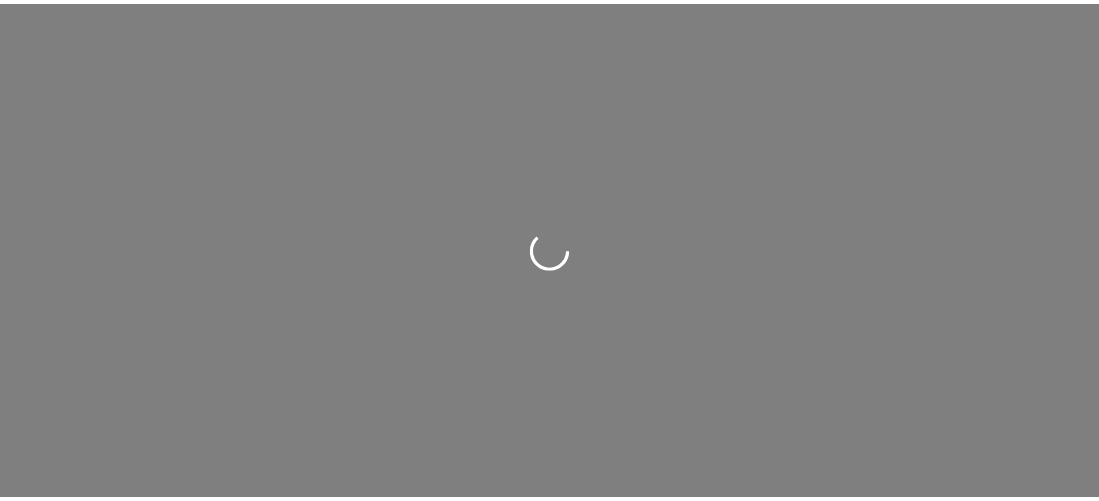 scroll, scrollTop: 0, scrollLeft: 0, axis: both 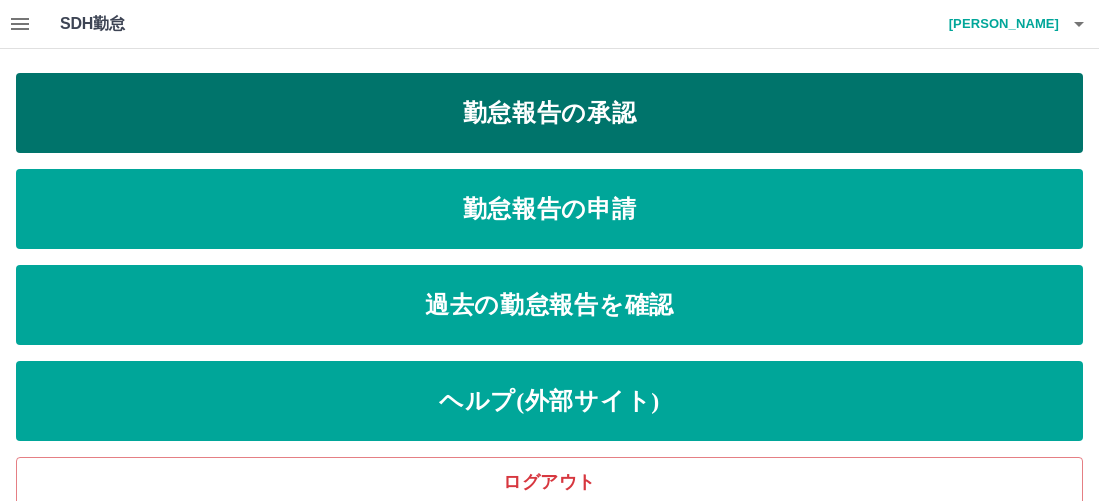 click on "勤怠報告の承認" at bounding box center [549, 113] 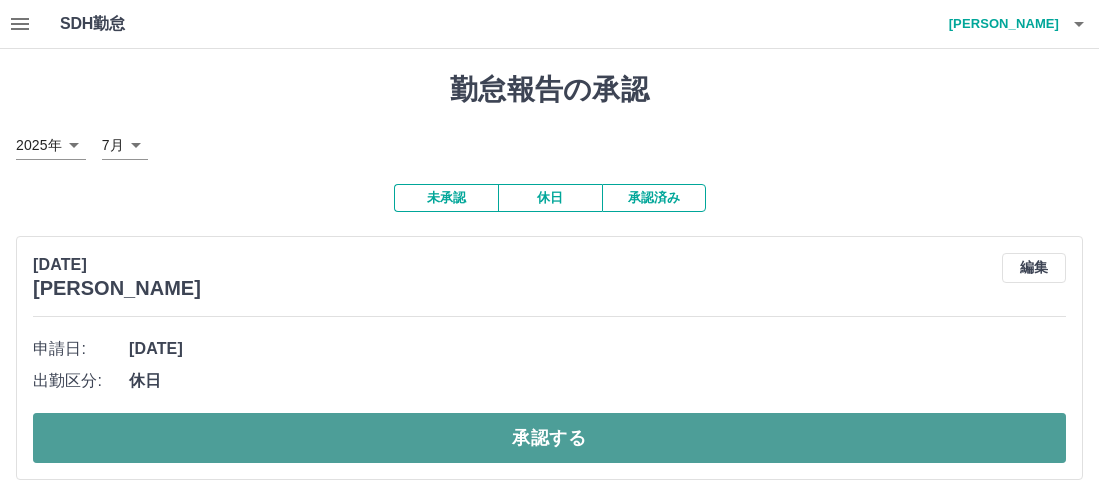 click on "承認する" at bounding box center (549, 438) 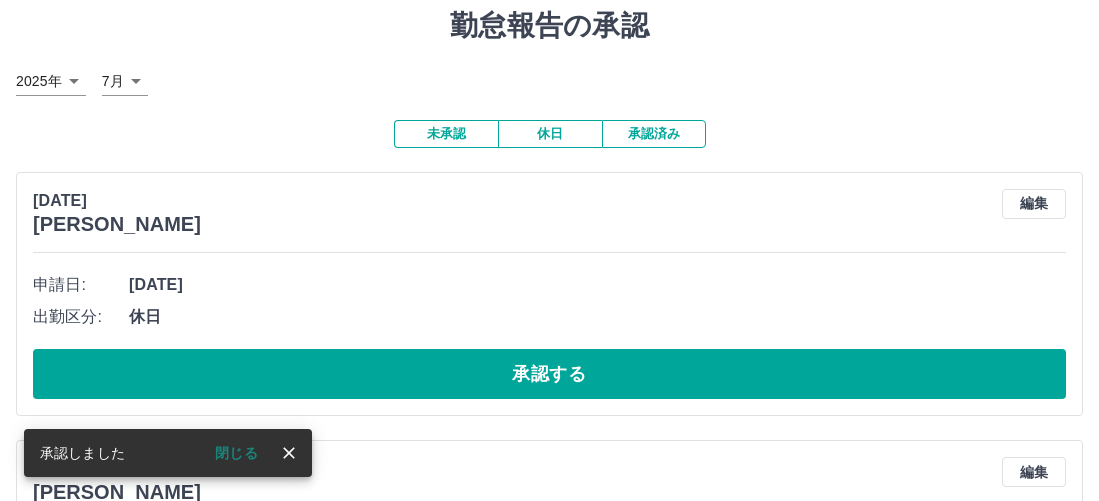 scroll, scrollTop: 100, scrollLeft: 0, axis: vertical 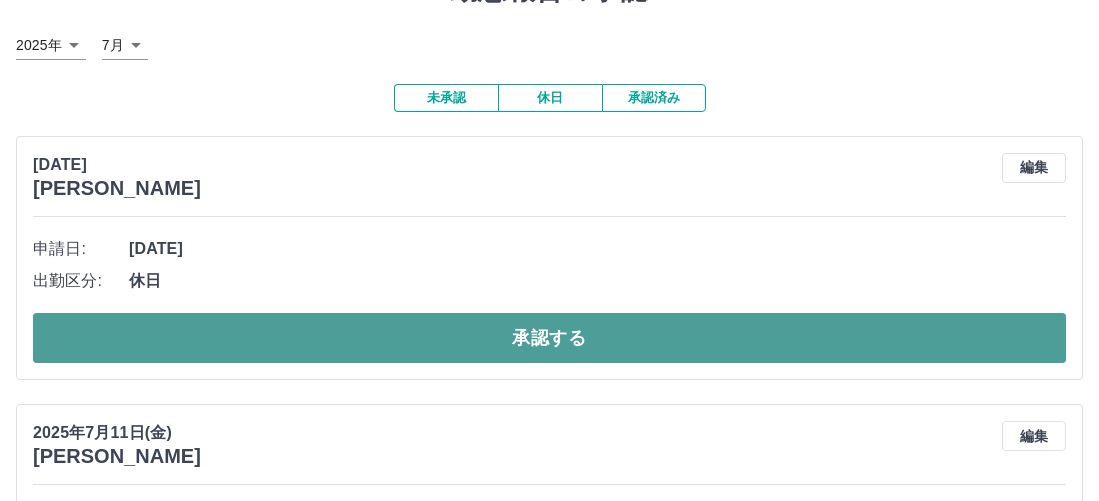click on "承認する" at bounding box center [549, 338] 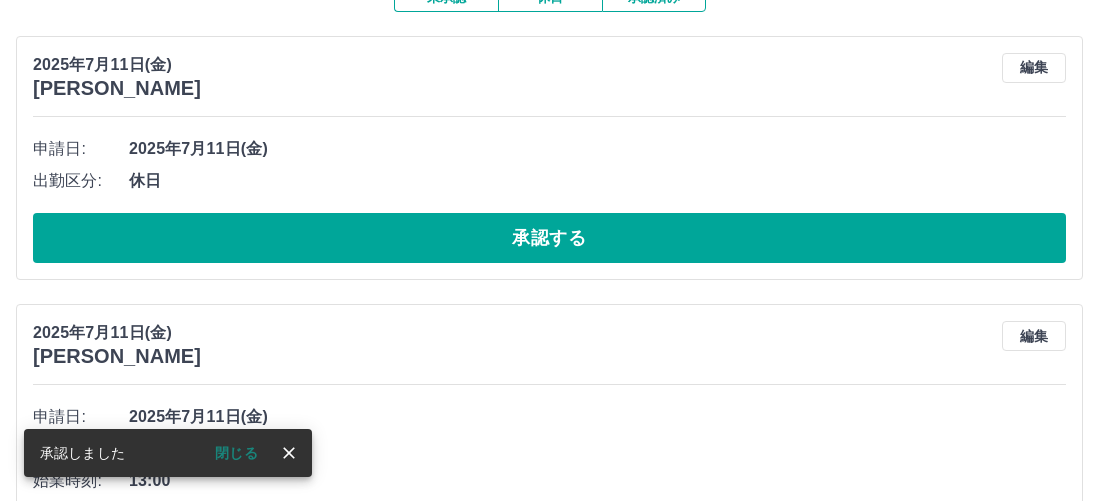 scroll, scrollTop: 100, scrollLeft: 0, axis: vertical 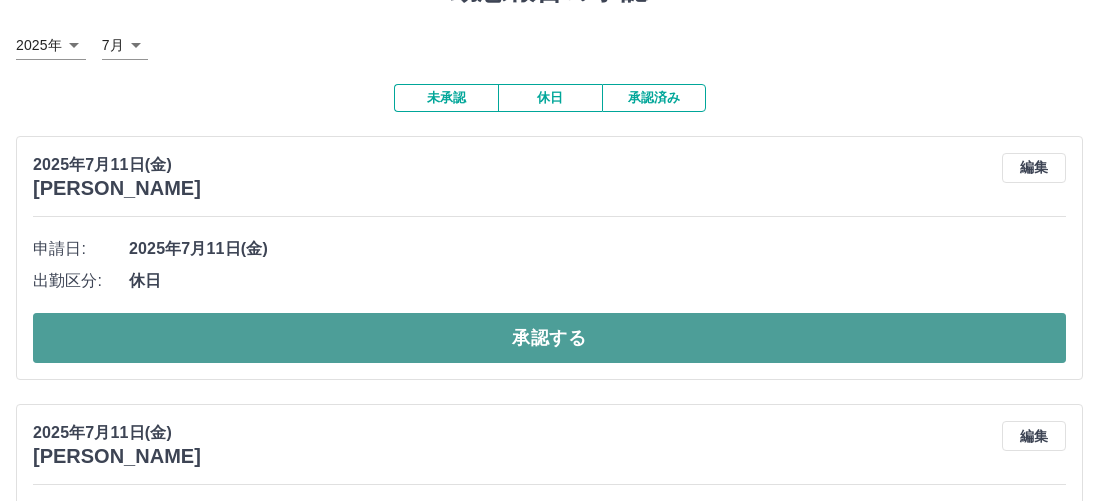 click on "承認する" at bounding box center (549, 338) 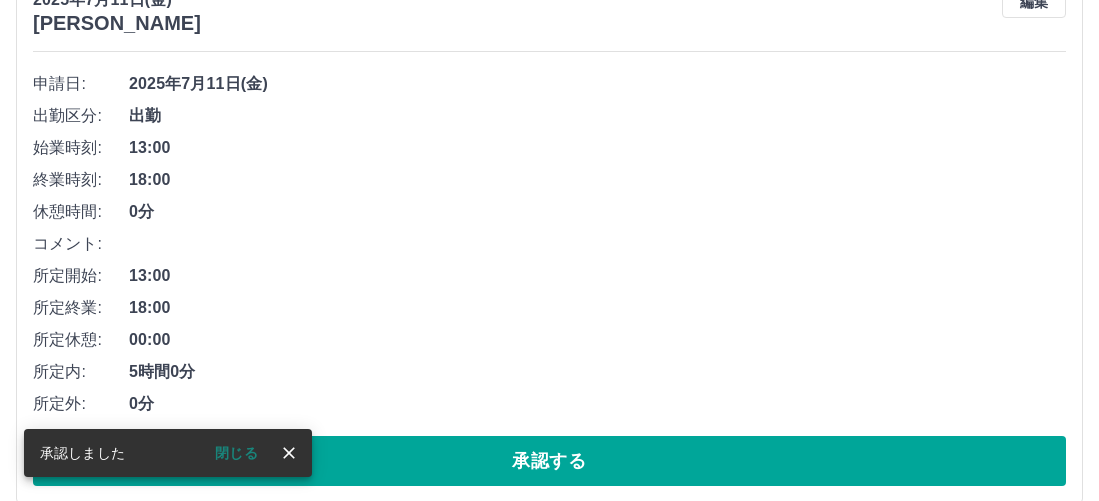 scroll, scrollTop: 300, scrollLeft: 0, axis: vertical 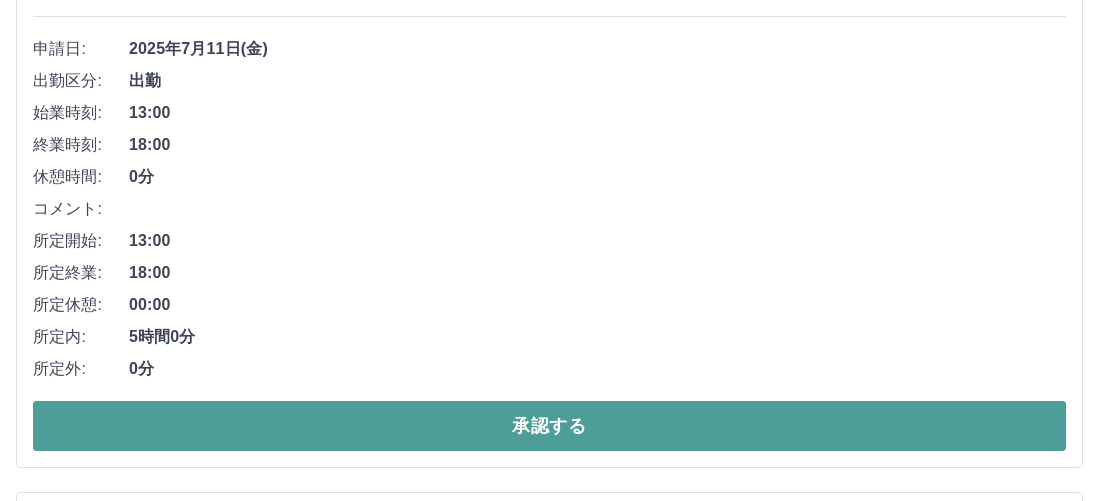 click on "承認する" at bounding box center [549, 426] 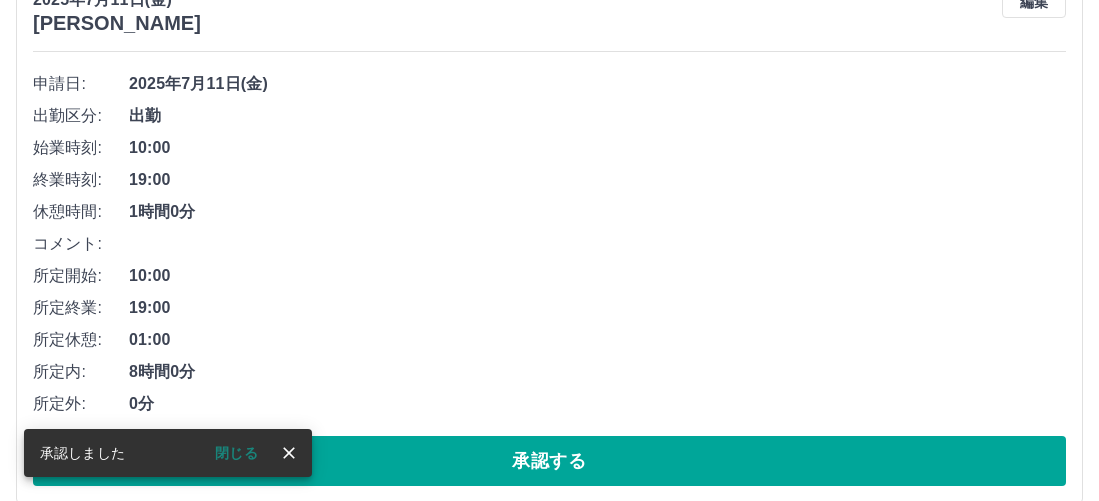 scroll, scrollTop: 300, scrollLeft: 0, axis: vertical 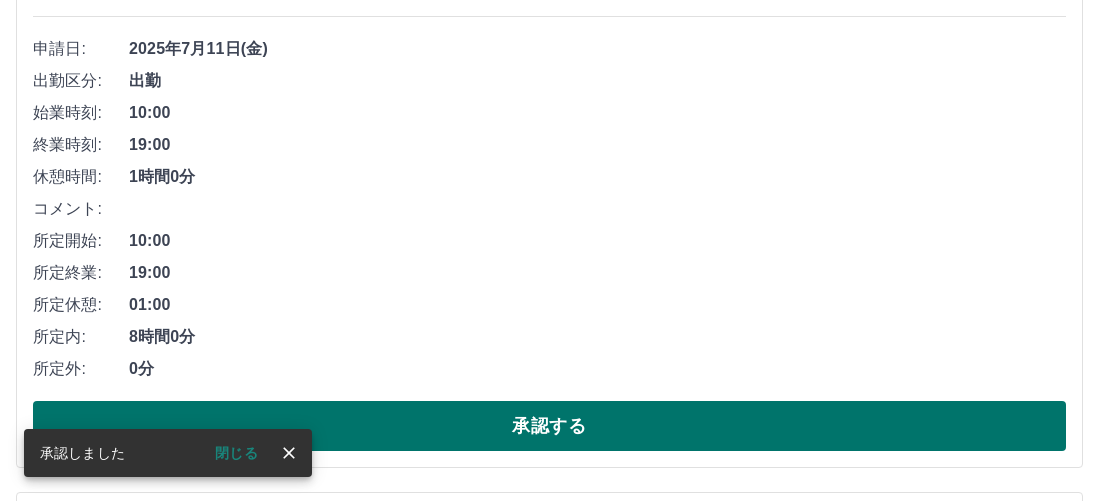 click on "承認する" at bounding box center (549, 426) 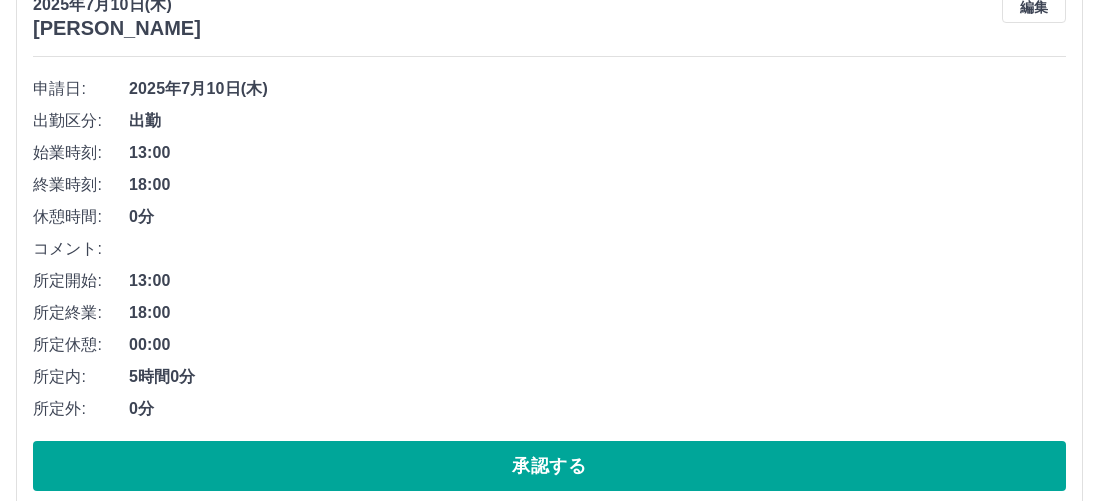 scroll, scrollTop: 293, scrollLeft: 0, axis: vertical 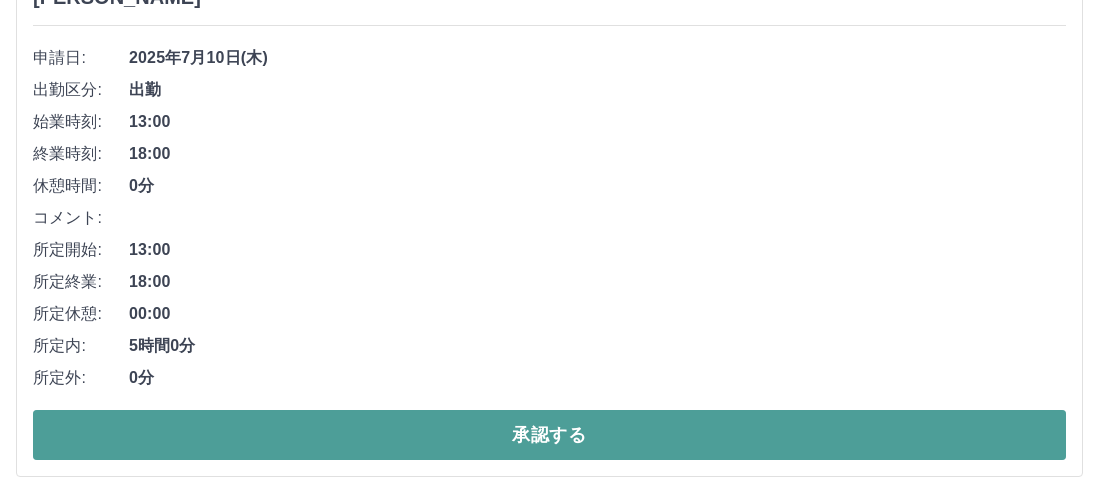 click on "承認する" at bounding box center [549, 435] 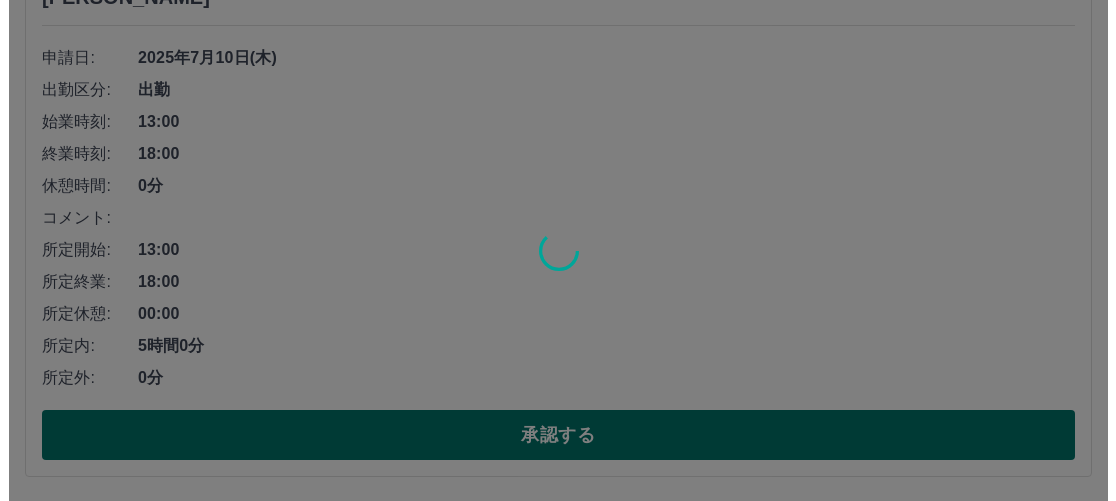 scroll, scrollTop: 0, scrollLeft: 0, axis: both 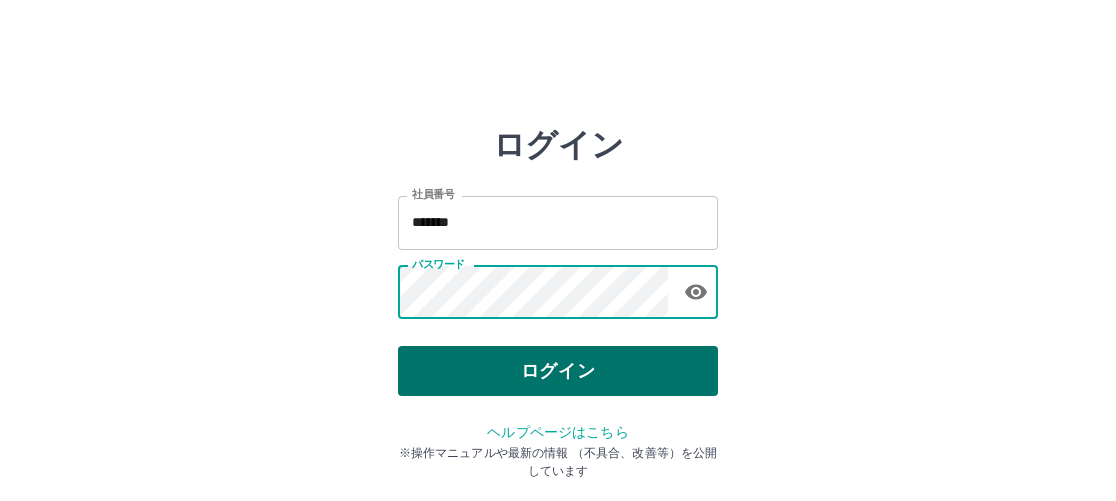 click on "ログイン" at bounding box center [558, 371] 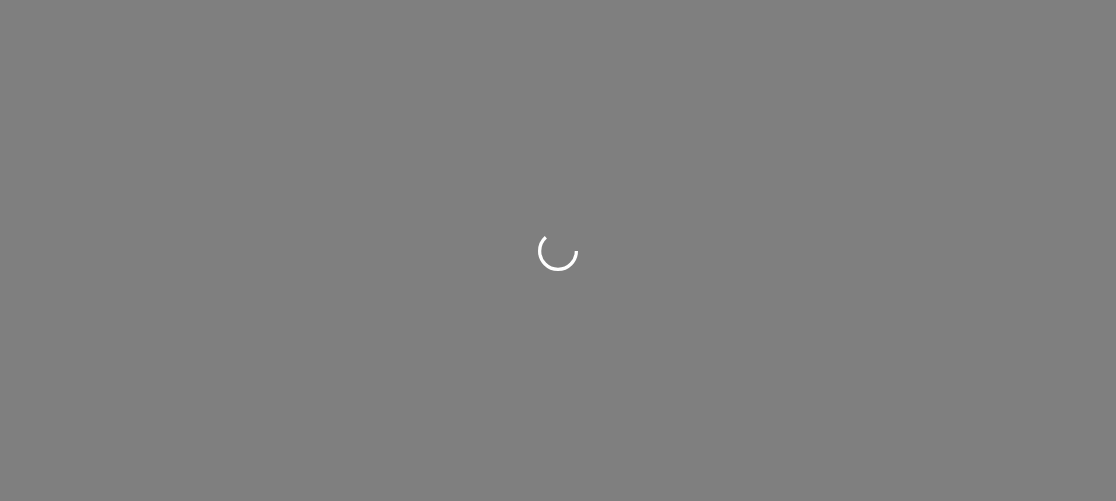 scroll, scrollTop: 0, scrollLeft: 0, axis: both 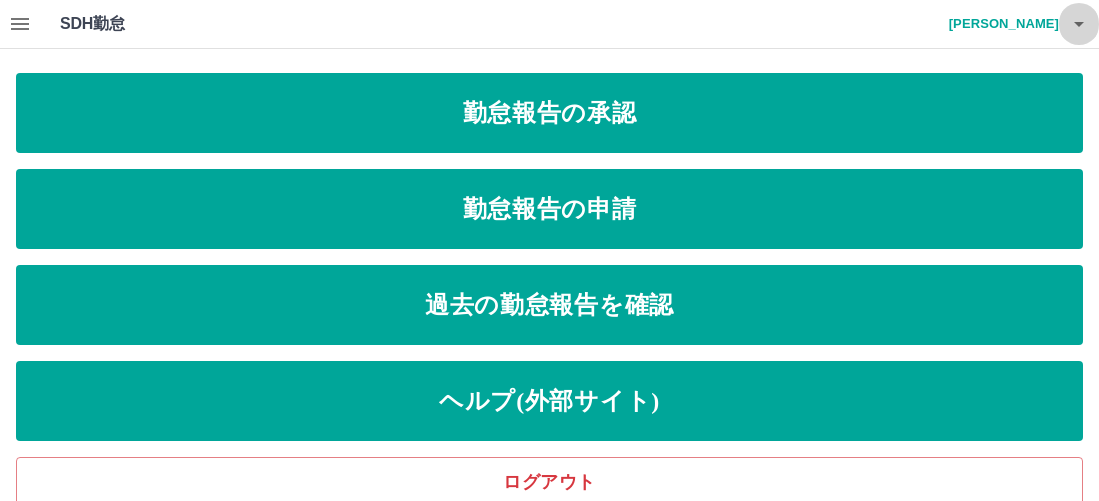 click 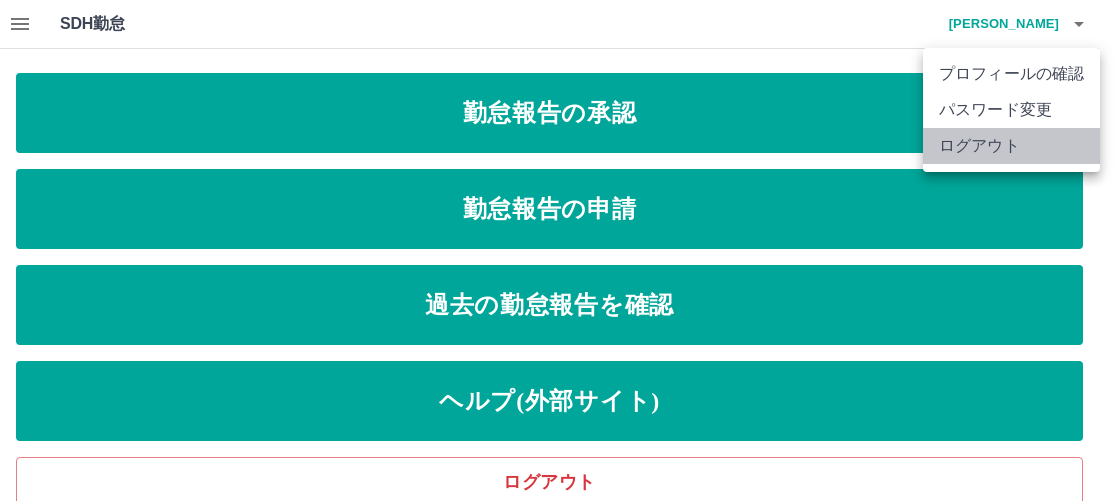 click on "ログアウト" at bounding box center (1011, 146) 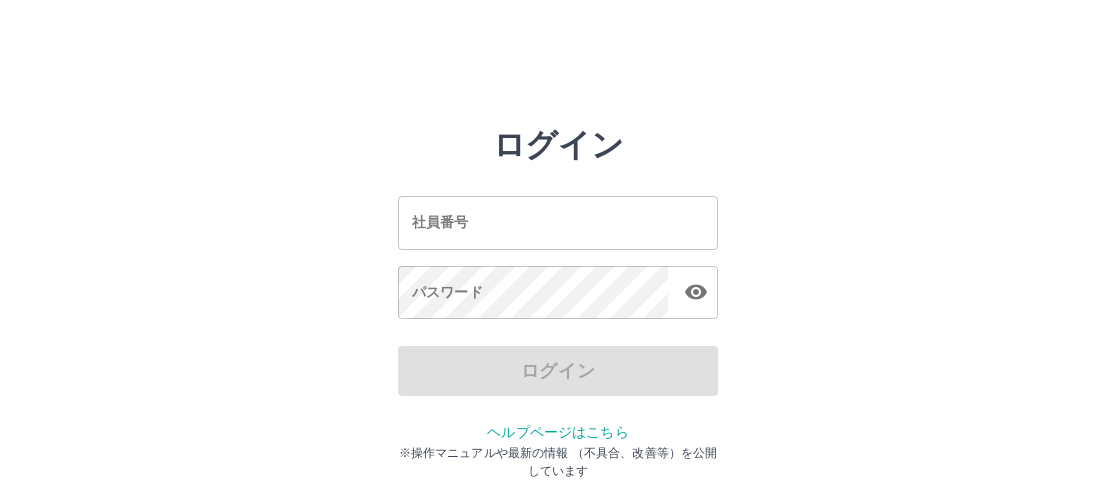 scroll, scrollTop: 0, scrollLeft: 0, axis: both 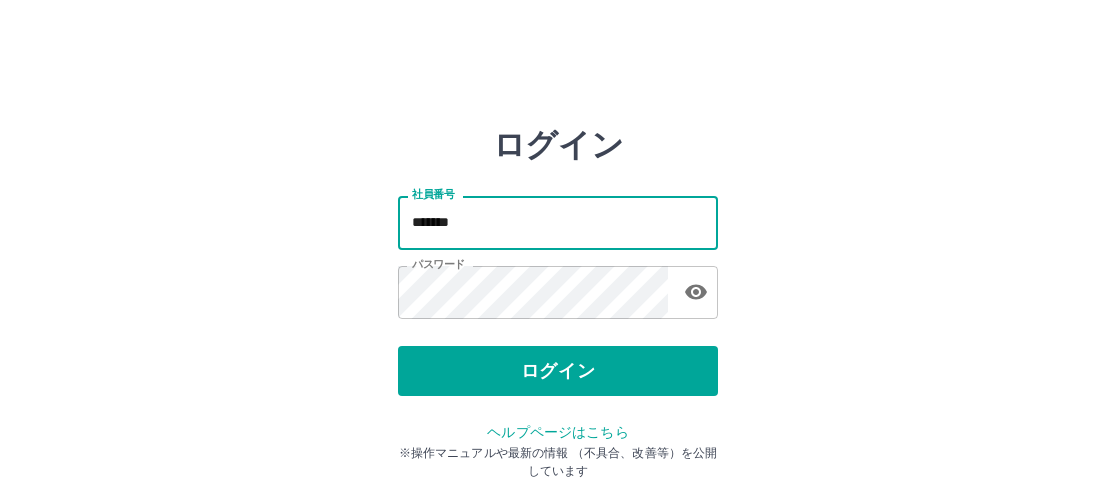 click on "*******" at bounding box center (558, 222) 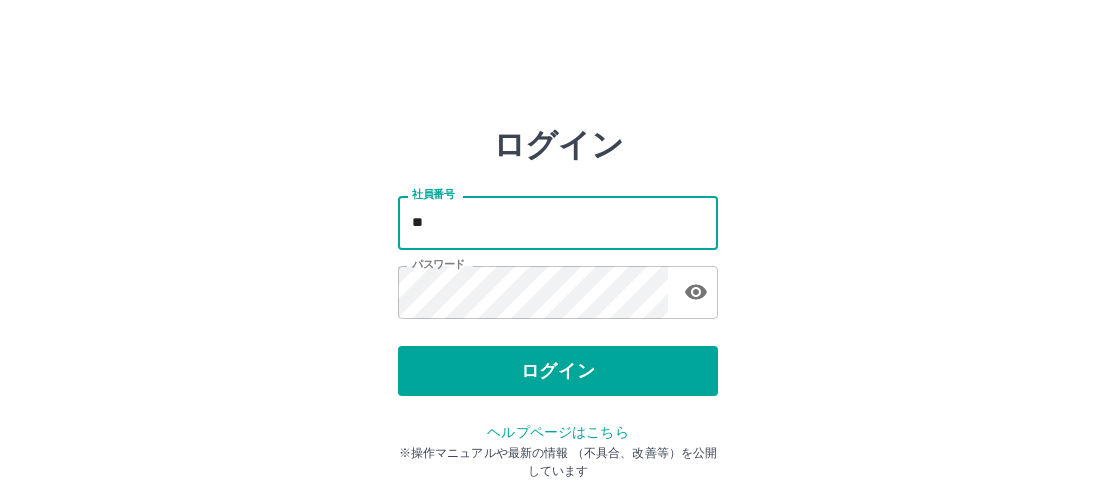 type on "*" 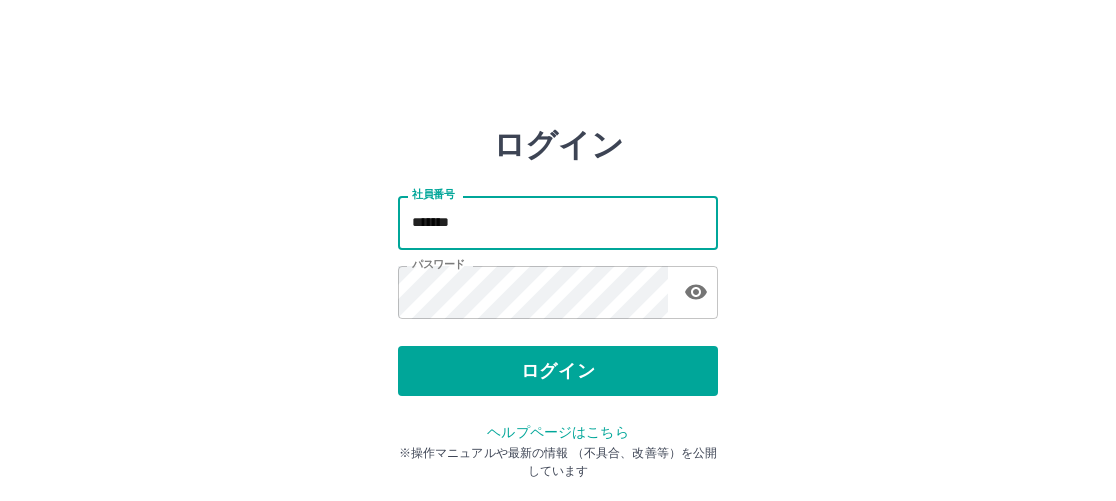 click on "*******" at bounding box center [558, 222] 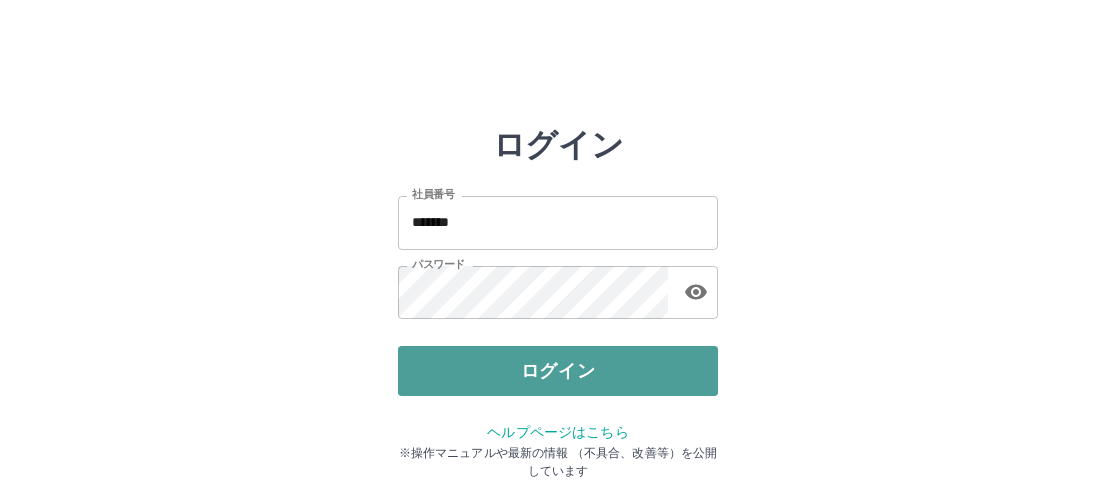 click on "ログイン" at bounding box center [558, 371] 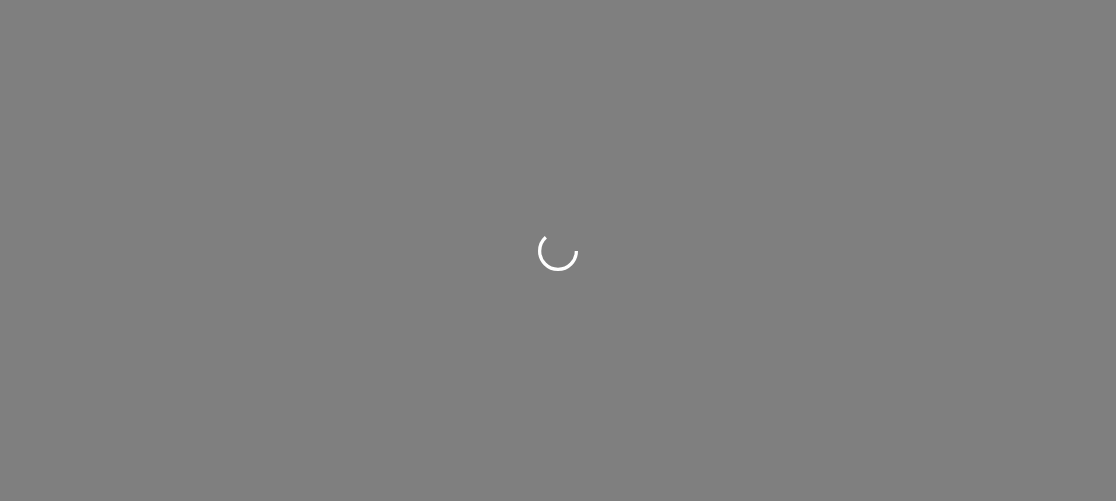 scroll, scrollTop: 0, scrollLeft: 0, axis: both 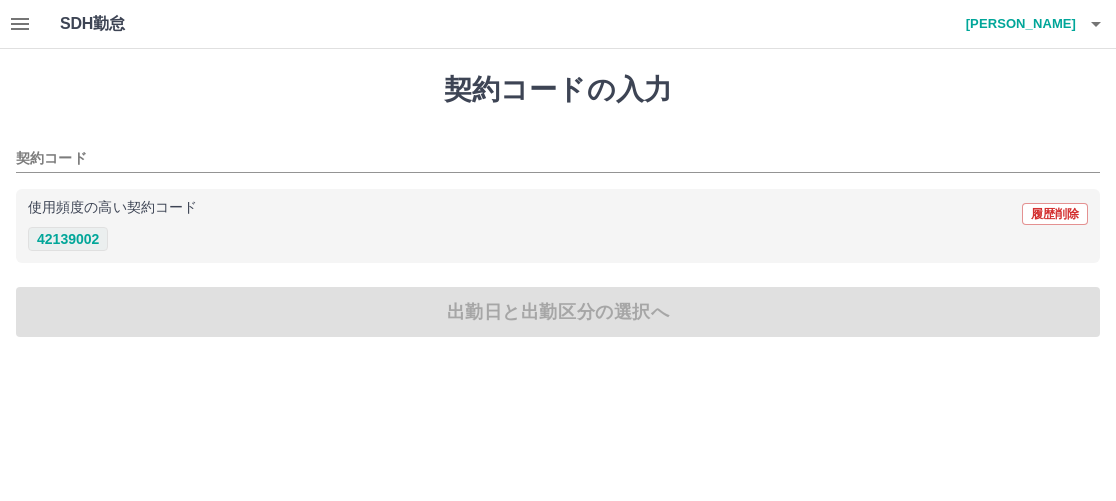click on "42139002" at bounding box center [68, 239] 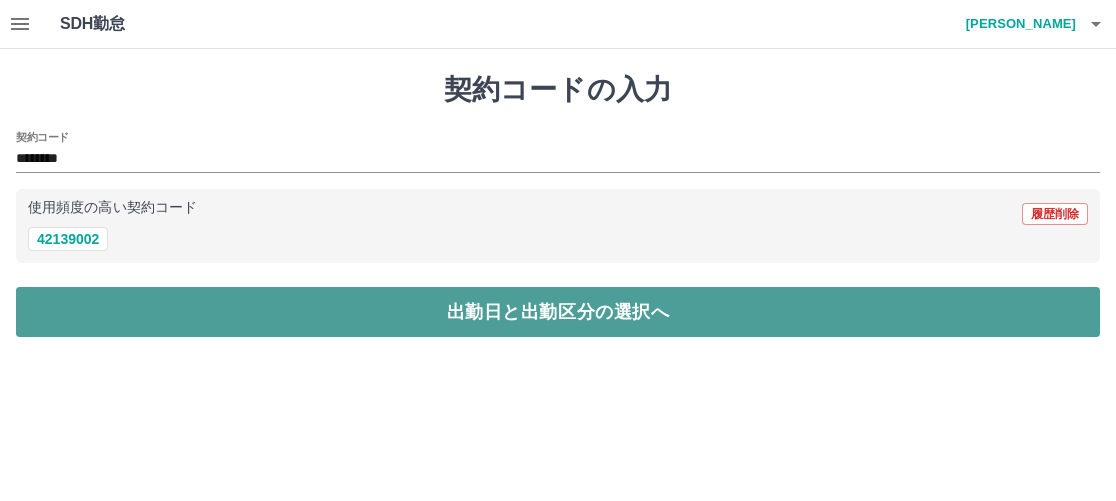 click on "出勤日と出勤区分の選択へ" at bounding box center [558, 312] 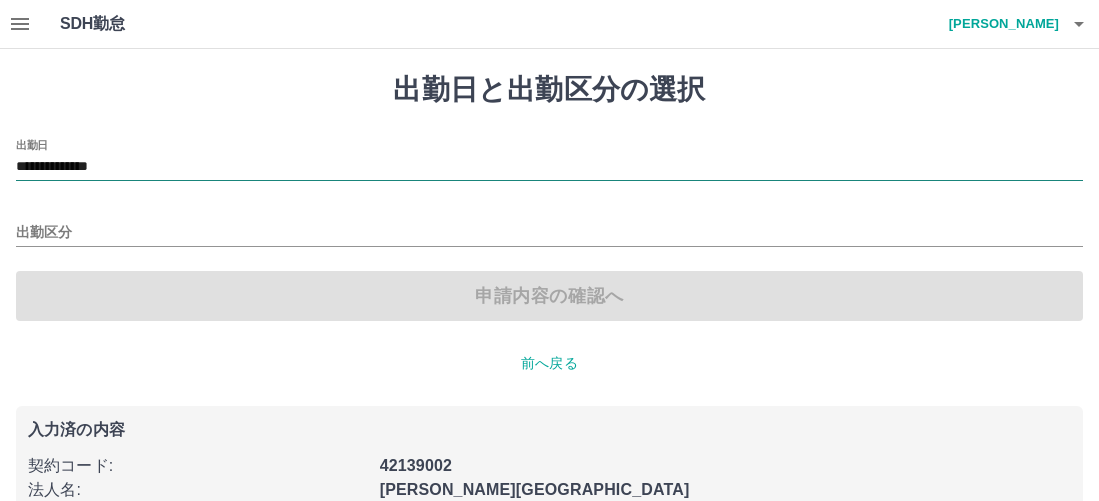 click on "**********" at bounding box center [549, 167] 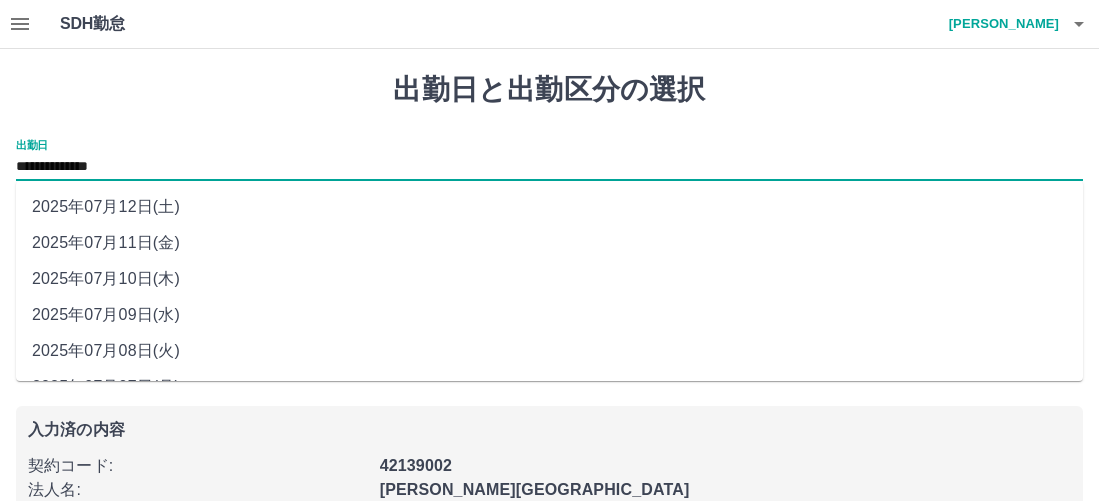 click on "2025年07月11日(金)" at bounding box center (549, 243) 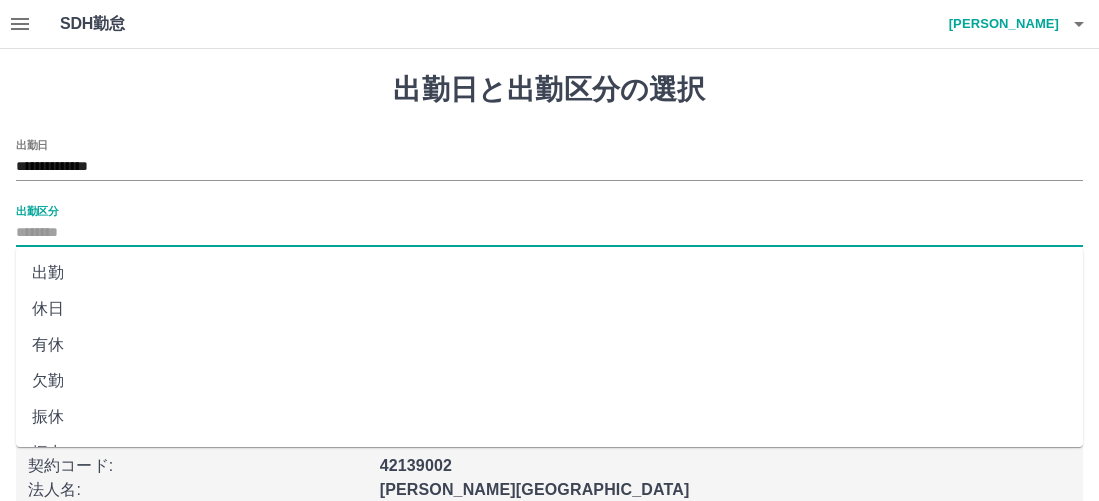 click on "出勤区分" at bounding box center [549, 233] 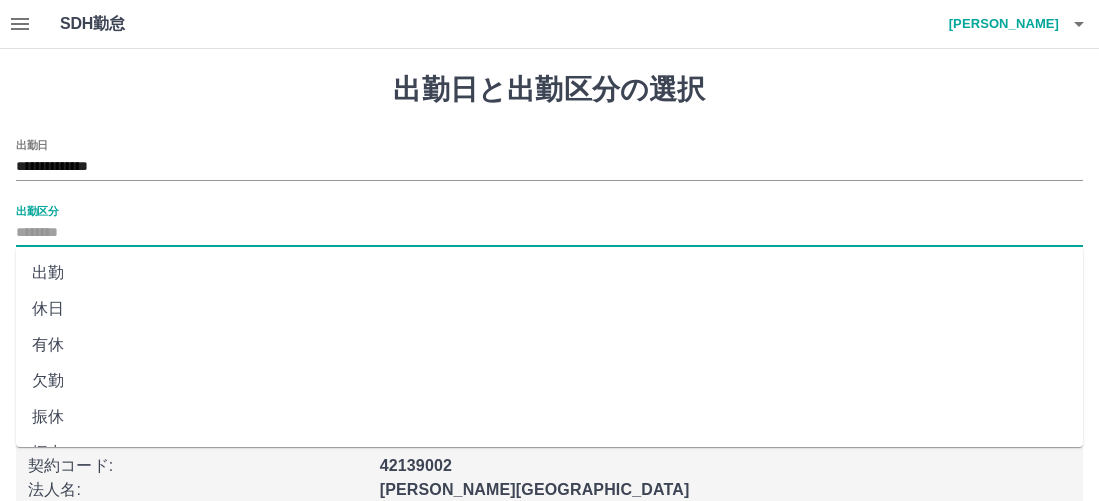 click on "休日" at bounding box center (549, 309) 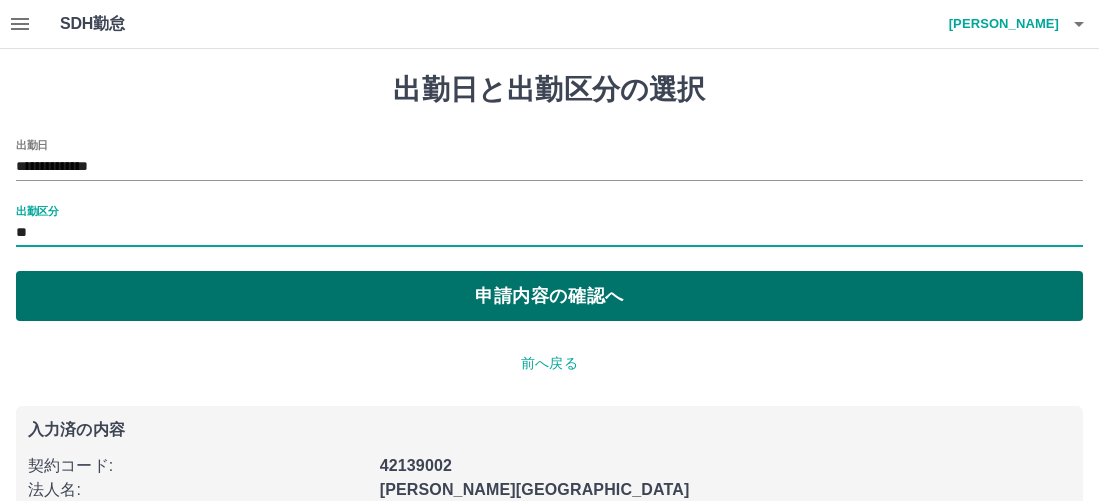 click on "申請内容の確認へ" at bounding box center (549, 296) 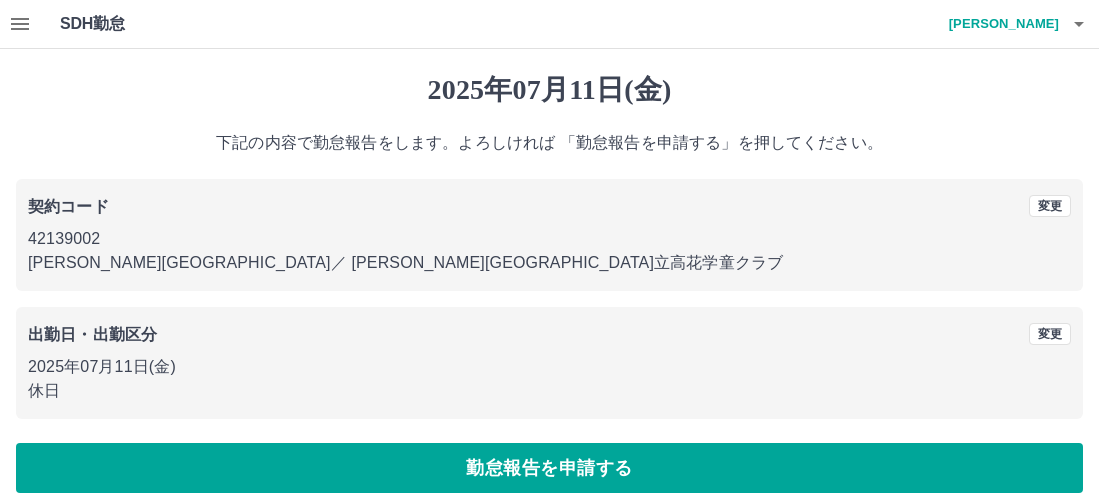 click on "勤怠報告を申請する" at bounding box center [549, 468] 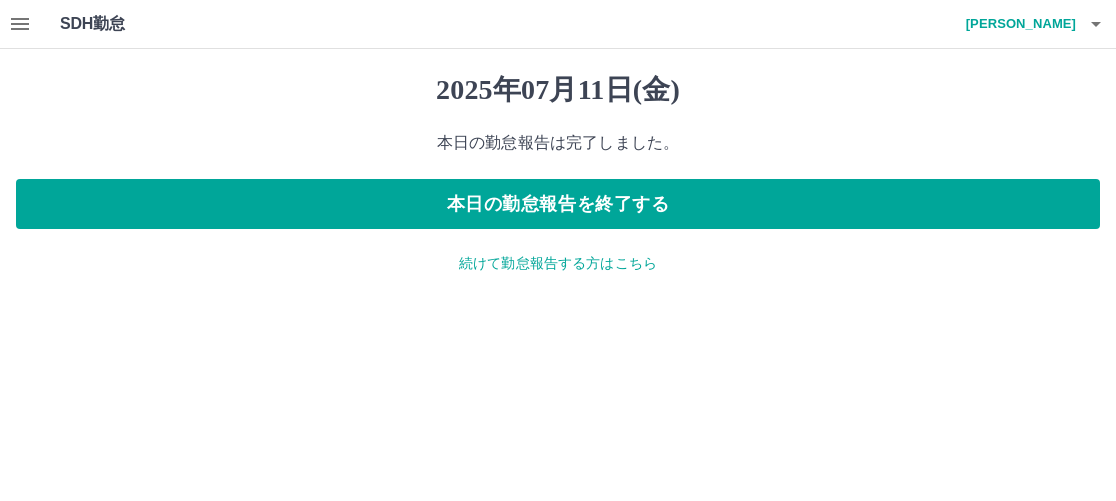 click on "続けて勤怠報告する方はこちら" at bounding box center (558, 263) 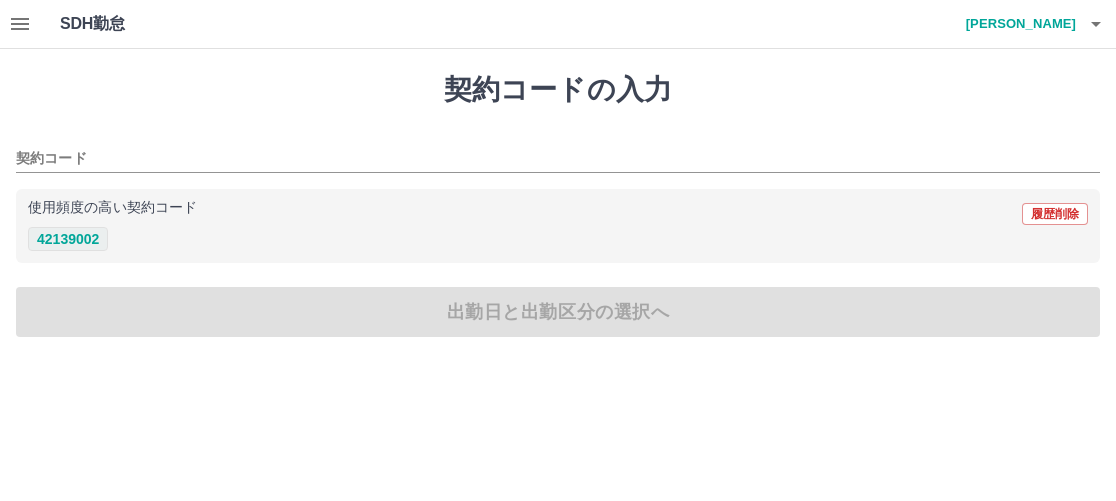 click on "42139002" at bounding box center (68, 239) 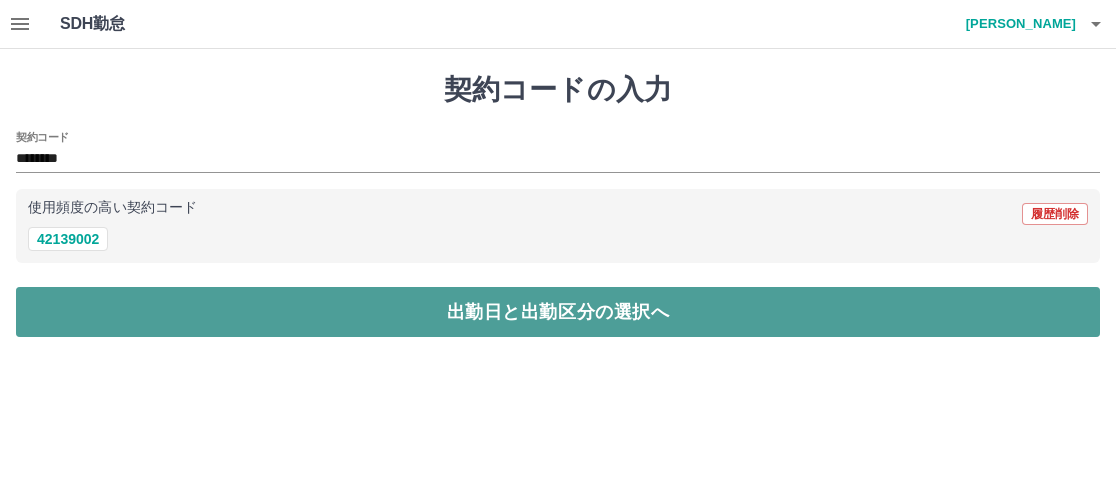click on "出勤日と出勤区分の選択へ" at bounding box center (558, 312) 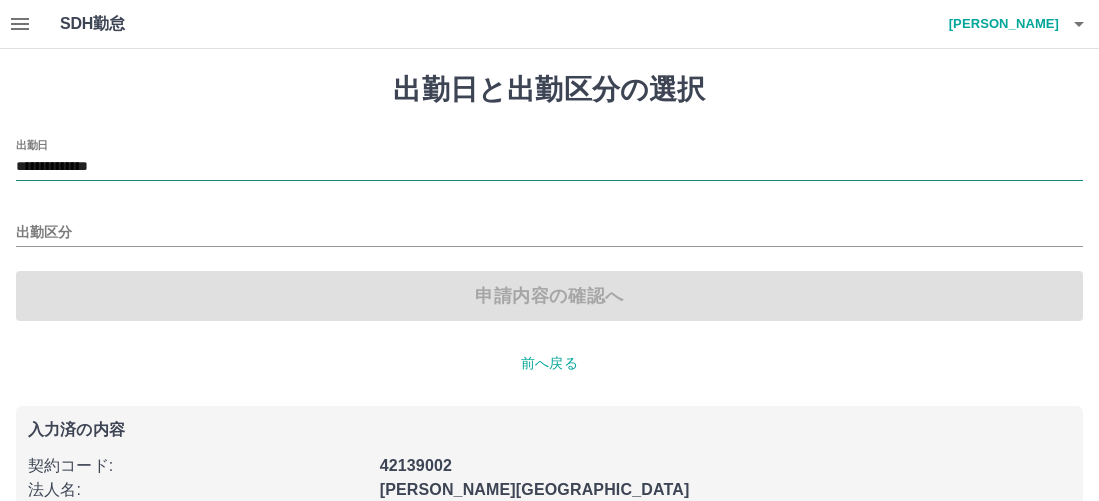 click on "**********" at bounding box center (549, 167) 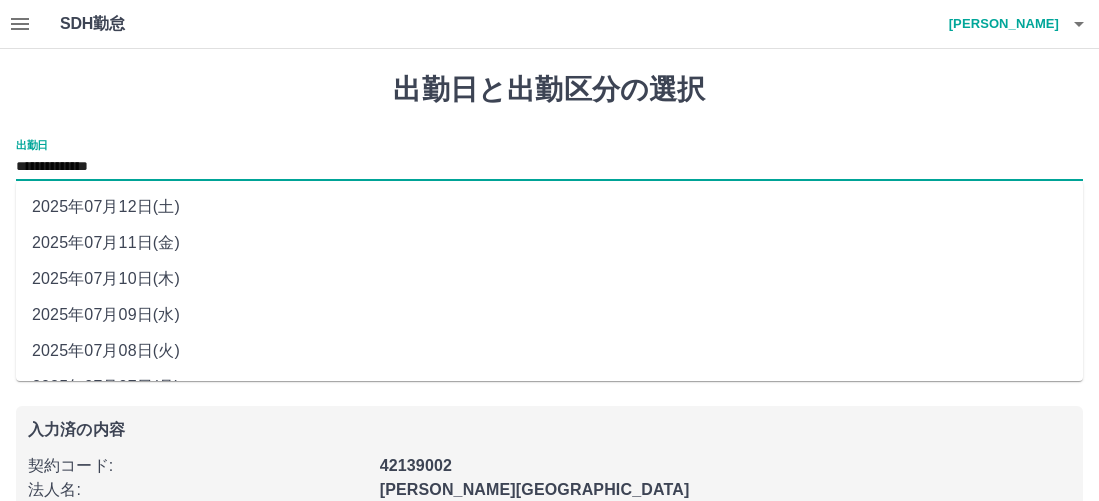 click on "2025年07月12日(土)" at bounding box center (549, 207) 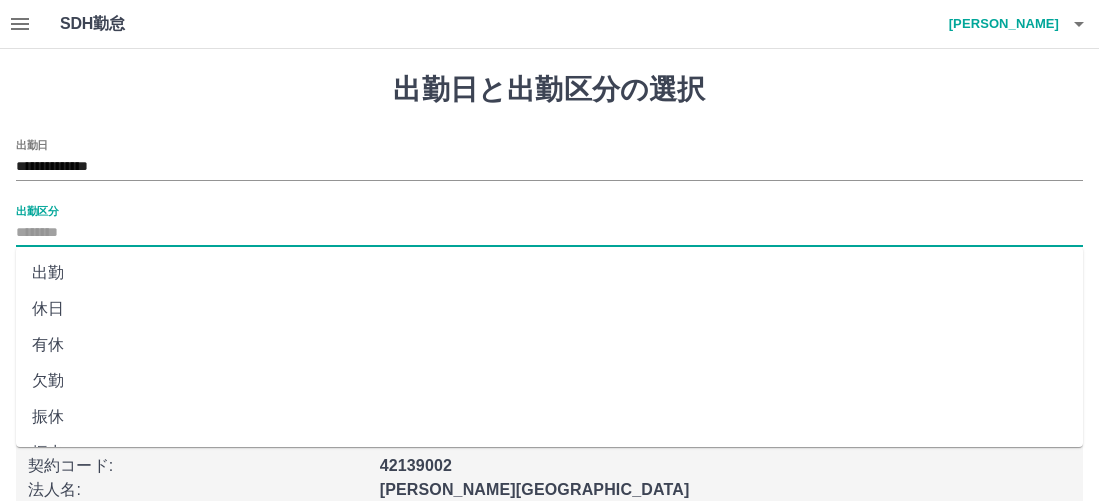 click on "出勤区分" at bounding box center (549, 233) 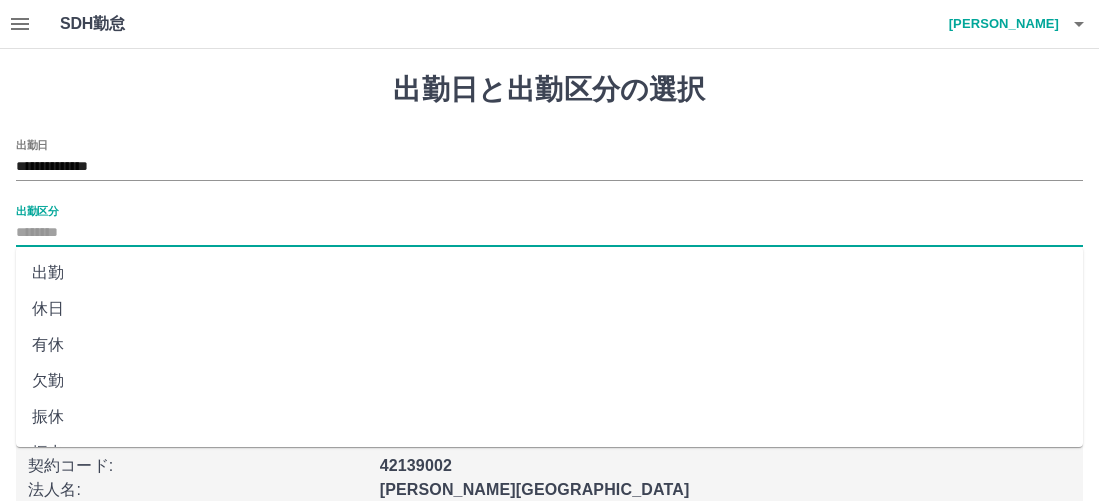 click on "休日" at bounding box center [549, 309] 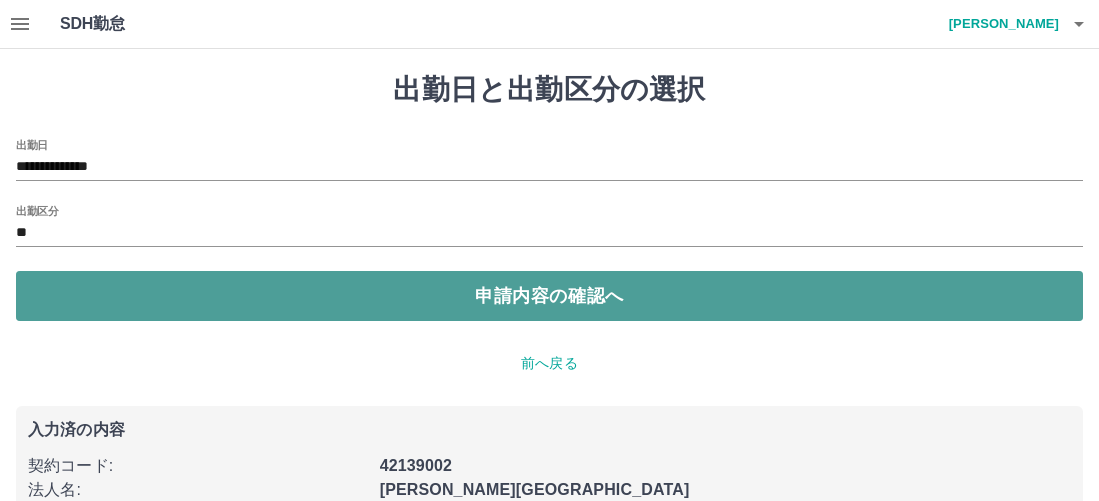 click on "申請内容の確認へ" at bounding box center [549, 296] 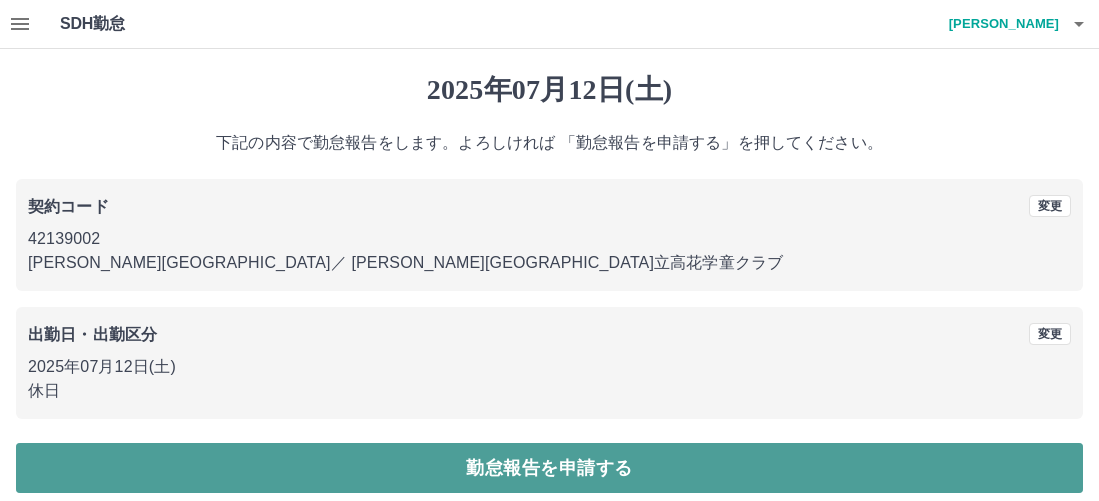 click on "勤怠報告を申請する" at bounding box center [549, 468] 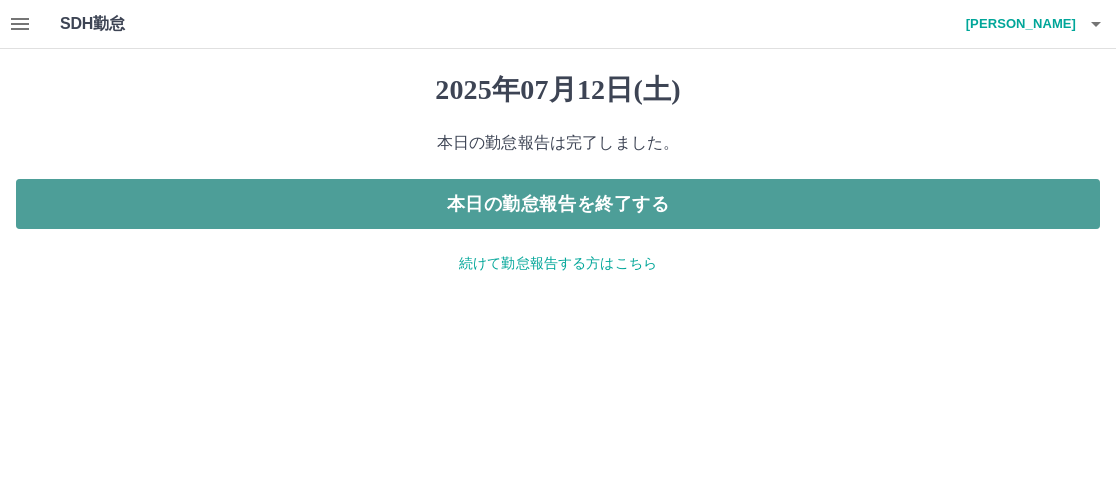 click on "本日の勤怠報告を終了する" at bounding box center (558, 204) 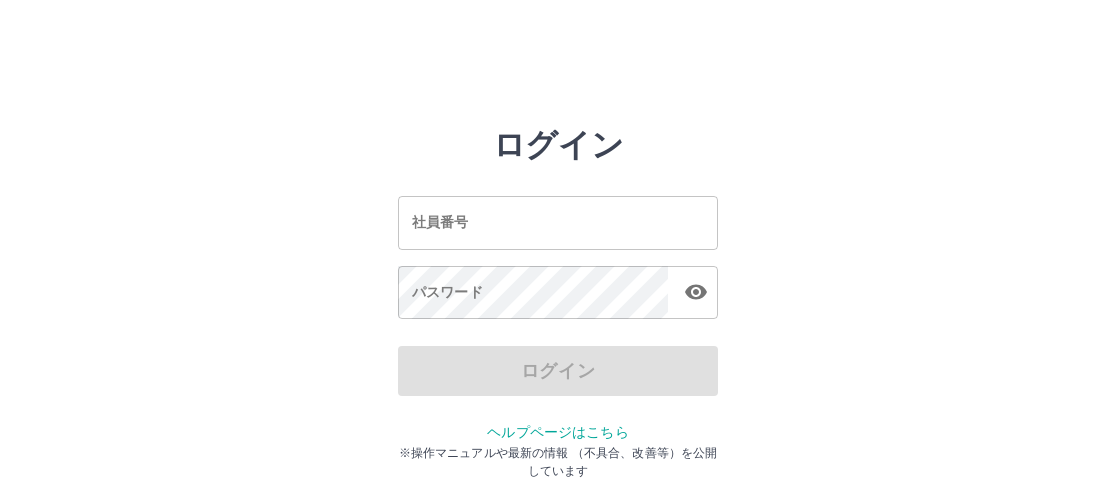 scroll, scrollTop: 0, scrollLeft: 0, axis: both 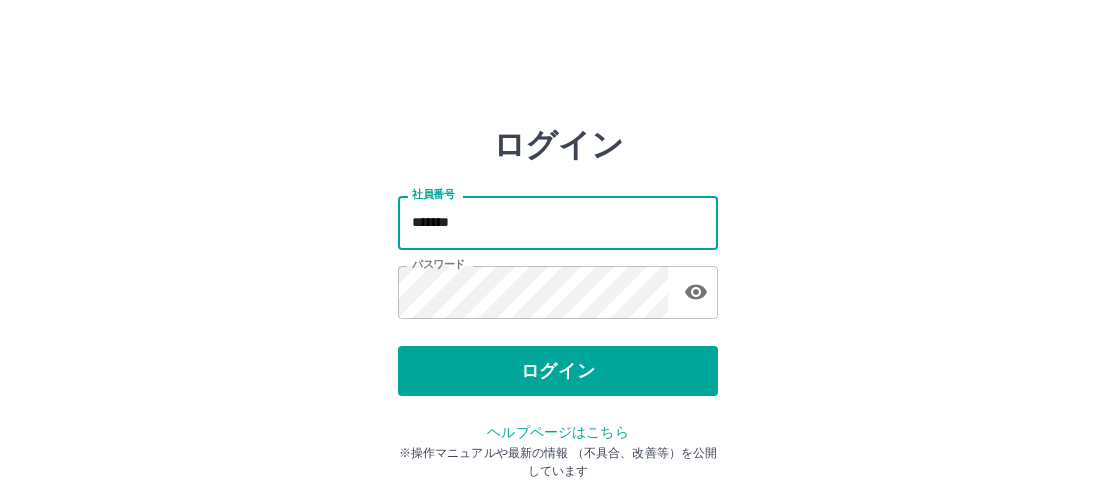 click on "*******" at bounding box center (558, 222) 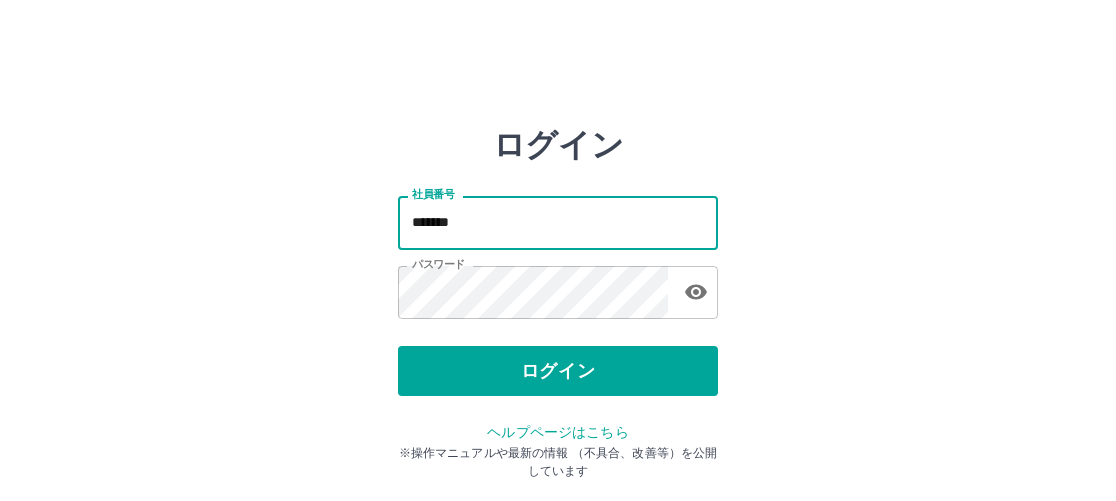 type on "*******" 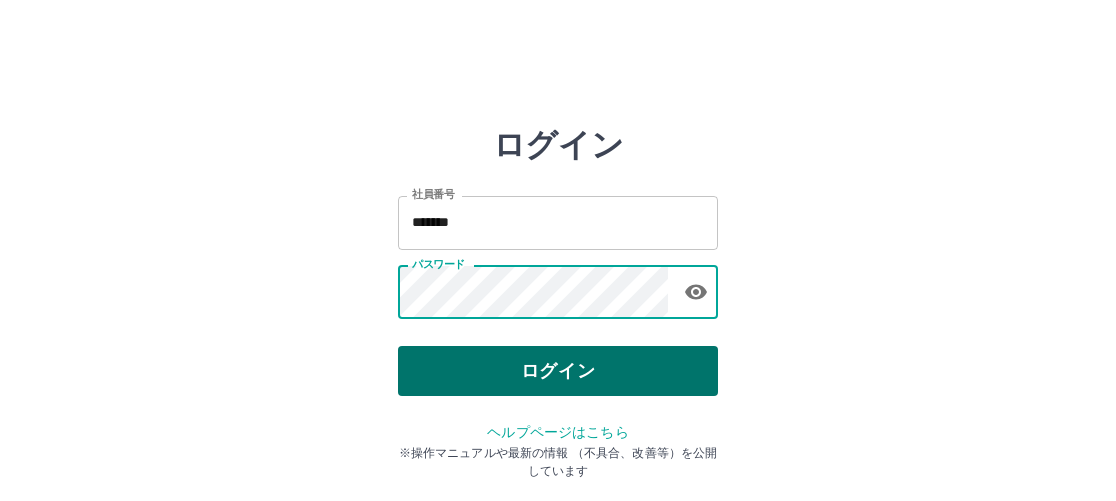 click on "ログイン" at bounding box center (558, 371) 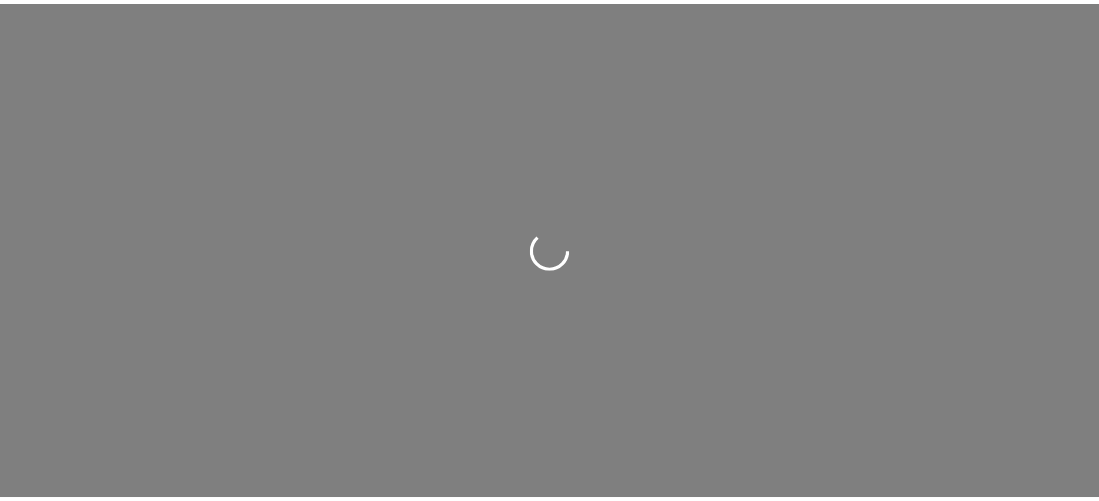 scroll, scrollTop: 0, scrollLeft: 0, axis: both 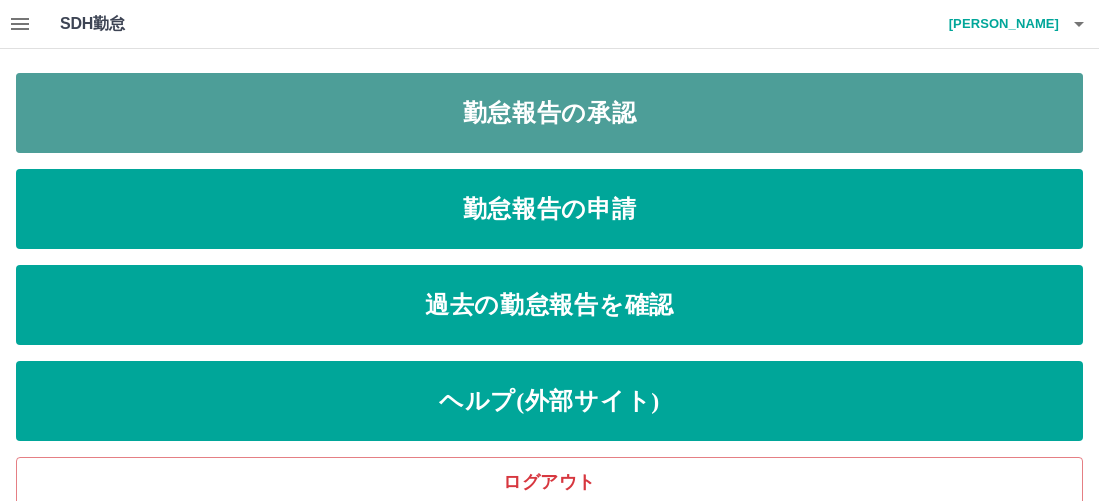 click on "勤怠報告の承認" at bounding box center [549, 113] 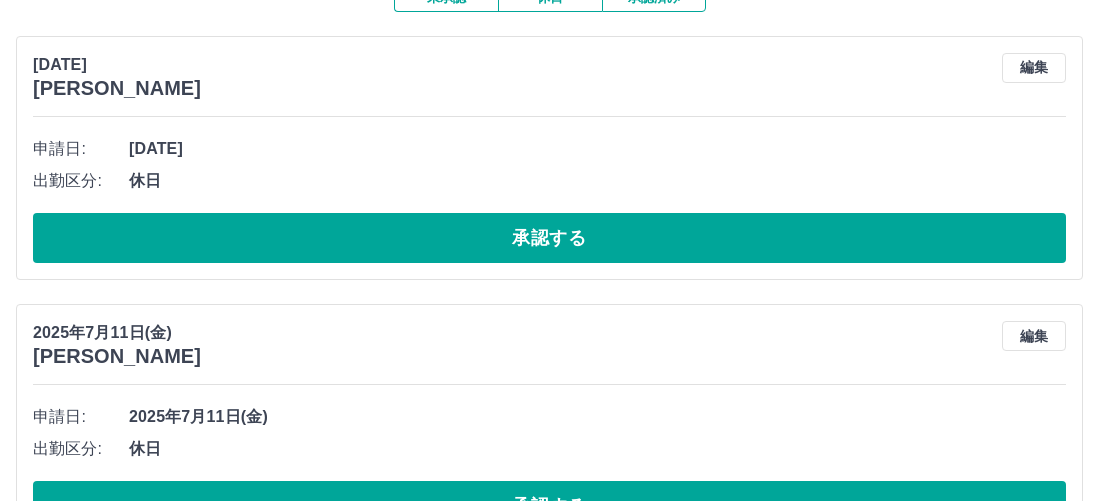 scroll, scrollTop: 100, scrollLeft: 0, axis: vertical 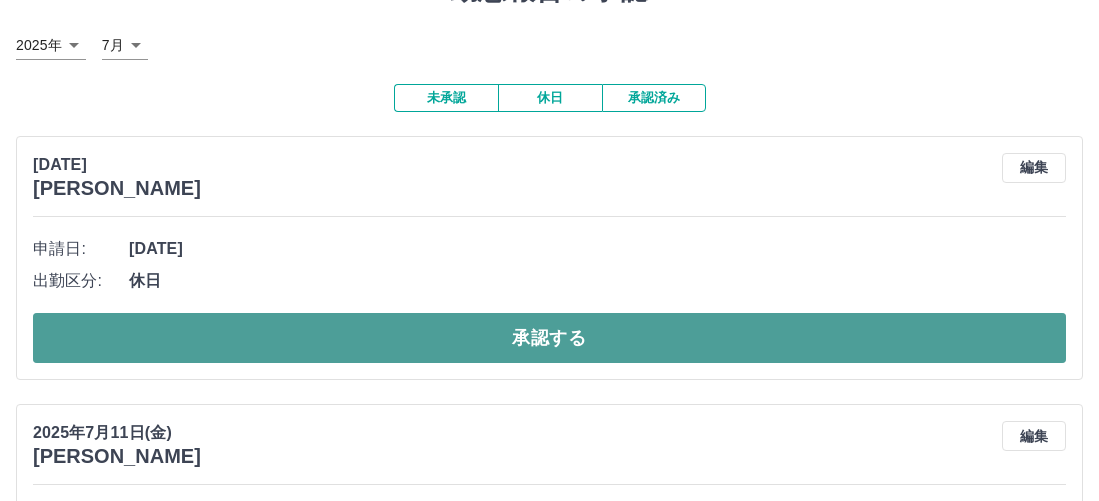 click on "承認する" at bounding box center (549, 338) 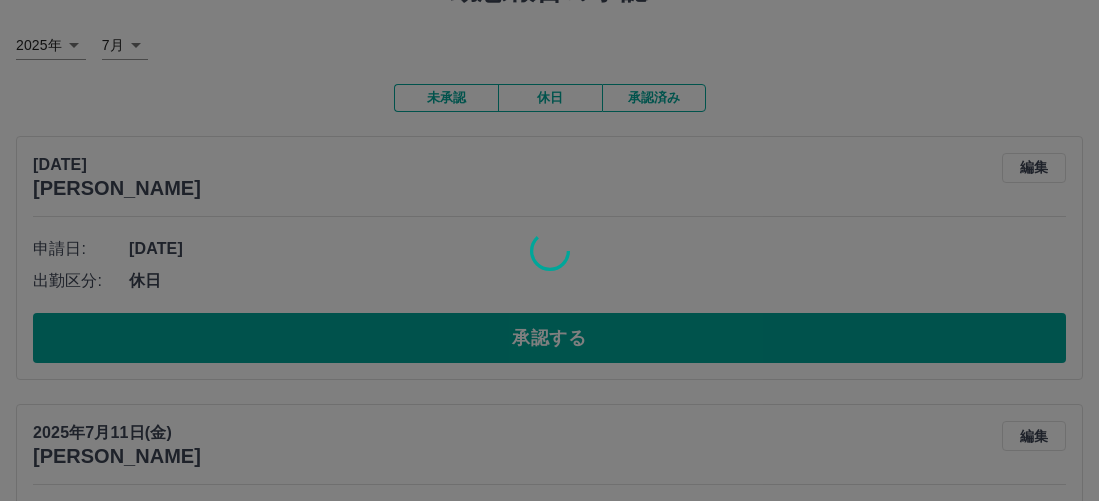 scroll, scrollTop: 5, scrollLeft: 0, axis: vertical 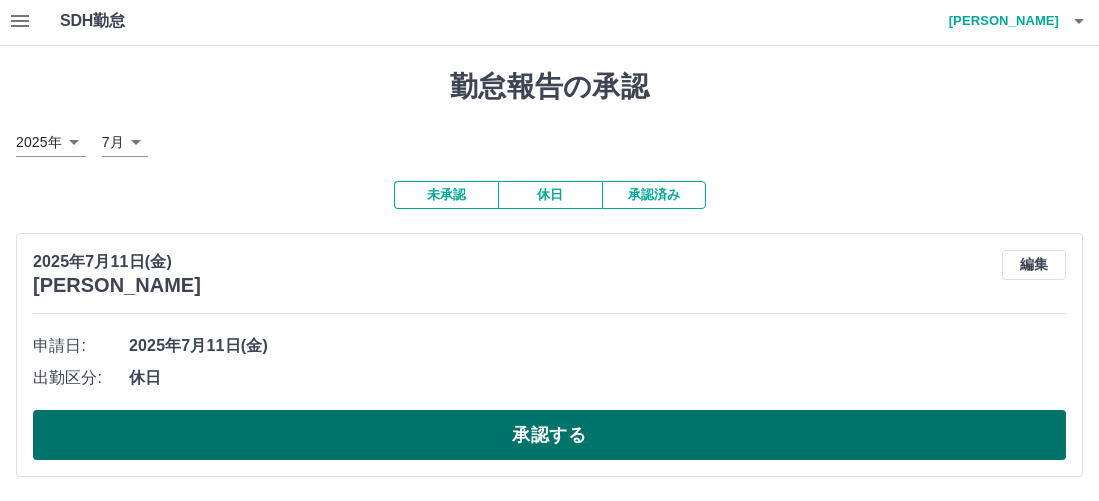 click on "承認する" at bounding box center [549, 435] 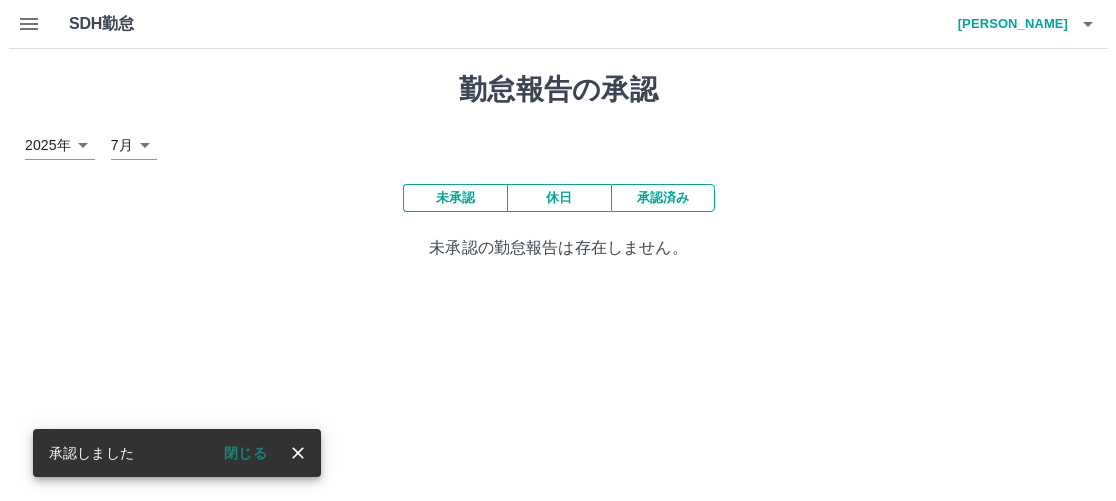 scroll, scrollTop: 0, scrollLeft: 0, axis: both 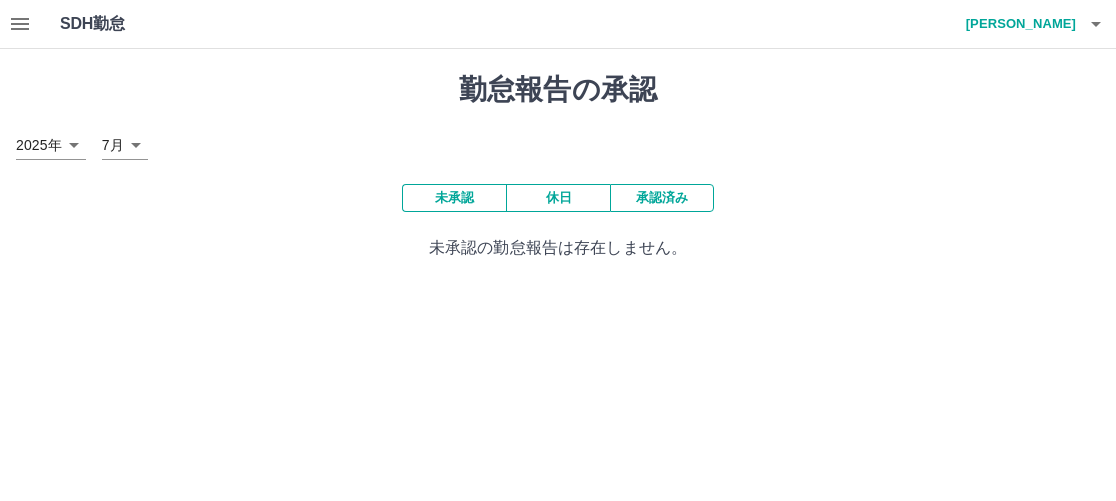 click on "勤怠報告の承認 2025年 **** 7月 * 未承認 休日 承認済み 未承認の勤怠報告は存在しません。" at bounding box center [558, 166] 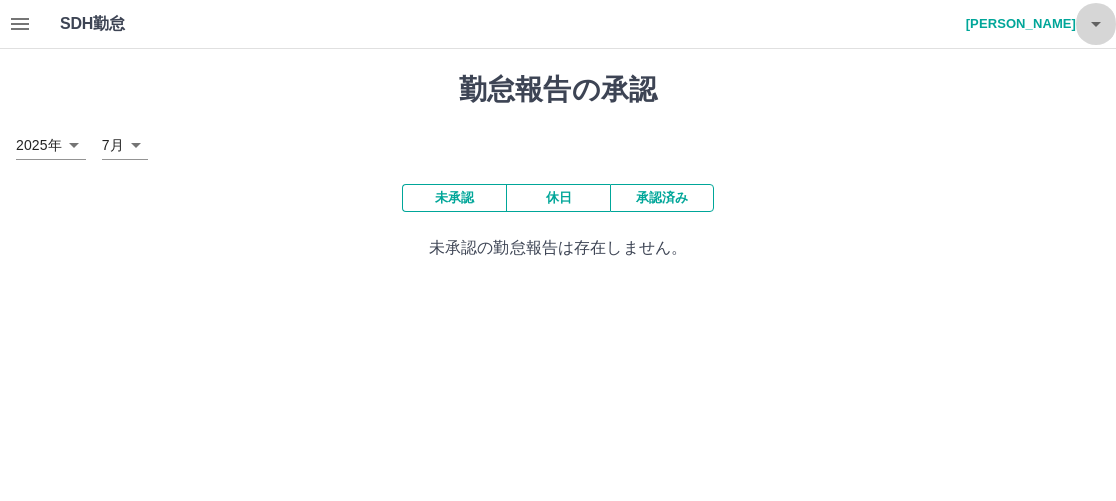 click 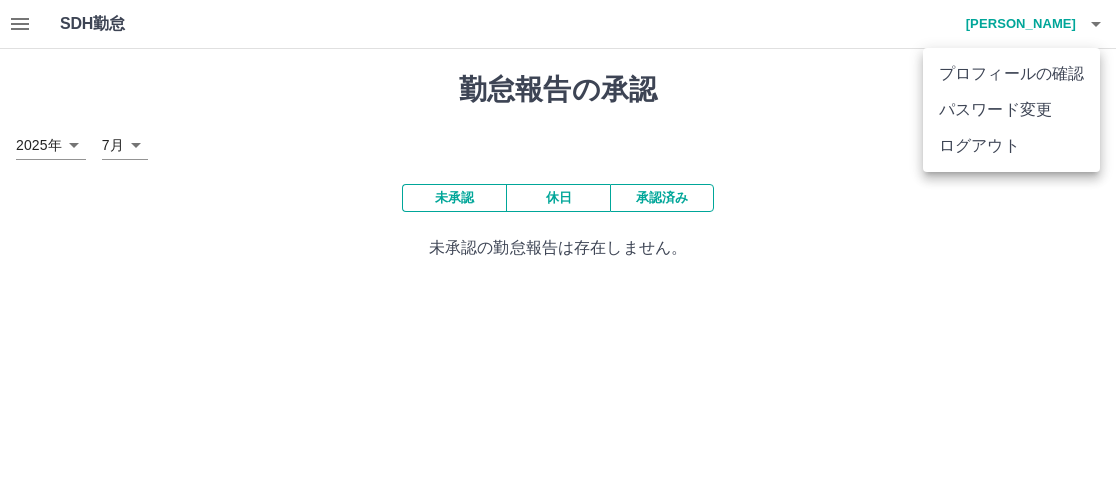 click on "ログアウト" at bounding box center [1011, 146] 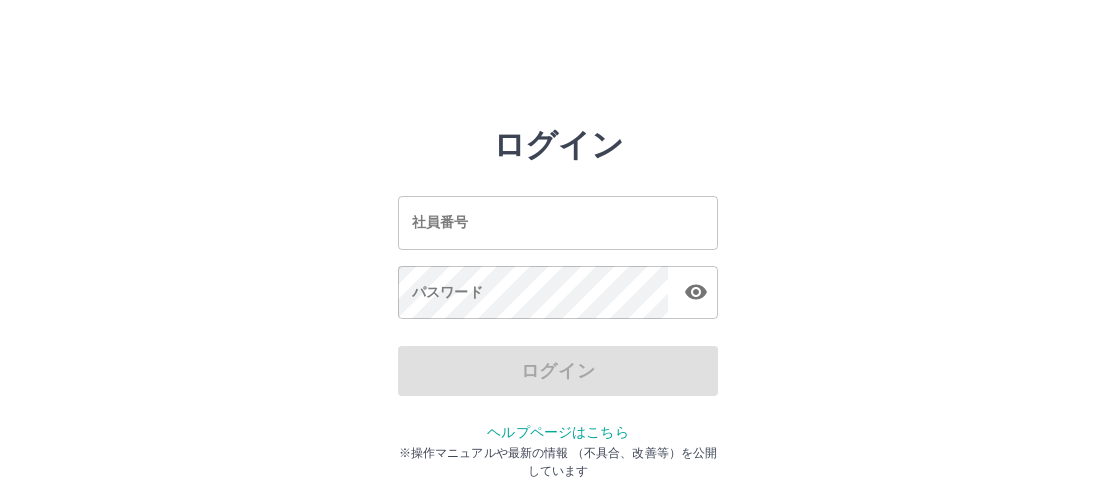 scroll, scrollTop: 0, scrollLeft: 0, axis: both 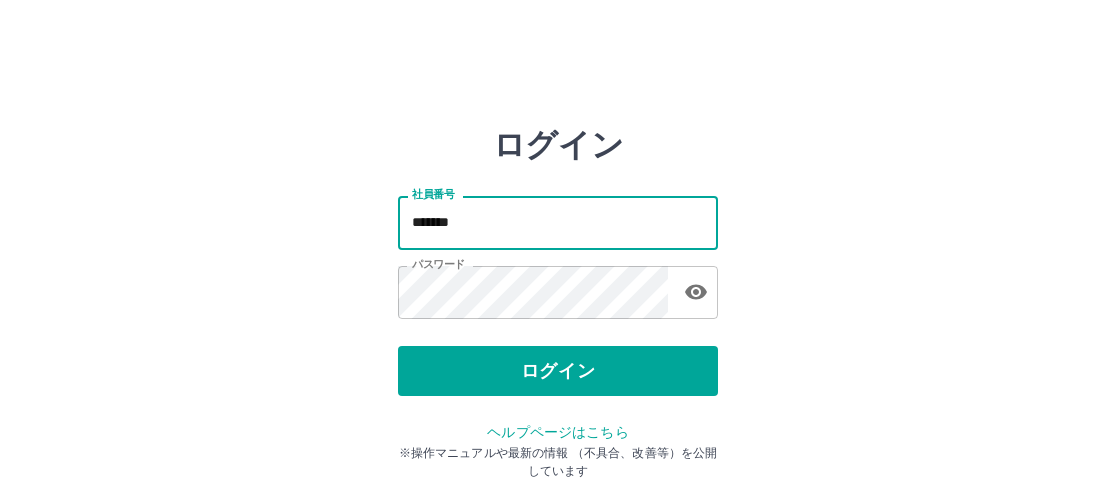 click on "*******" at bounding box center [558, 222] 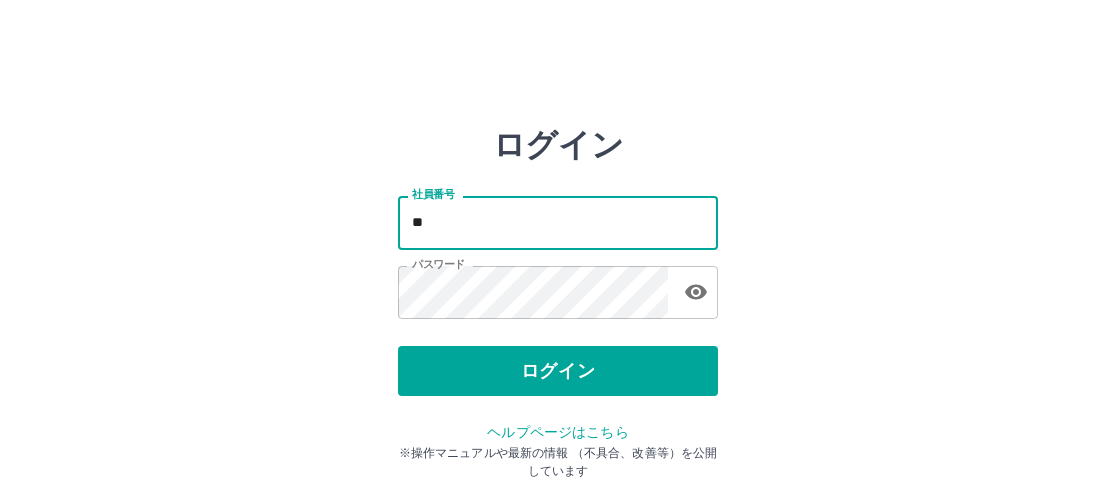 type on "*" 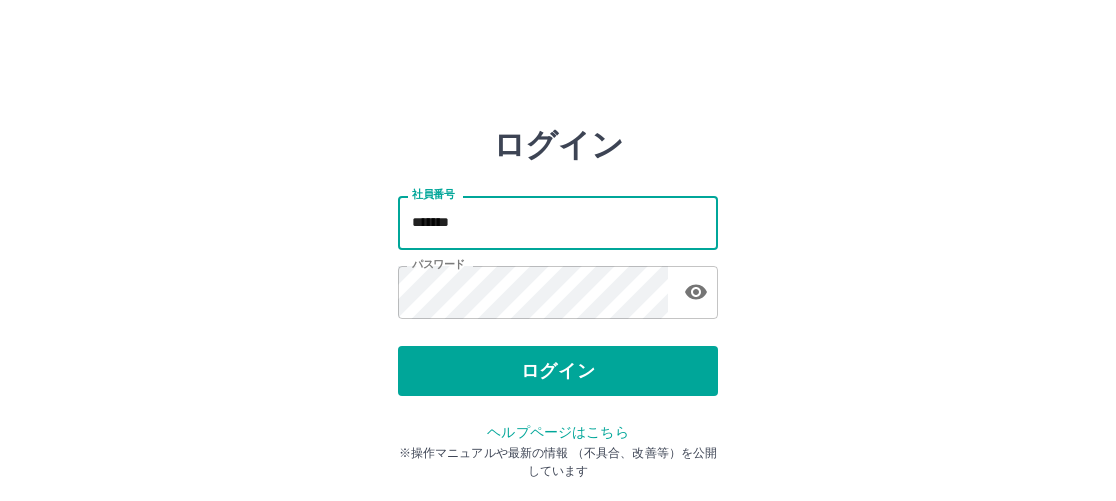 type on "*******" 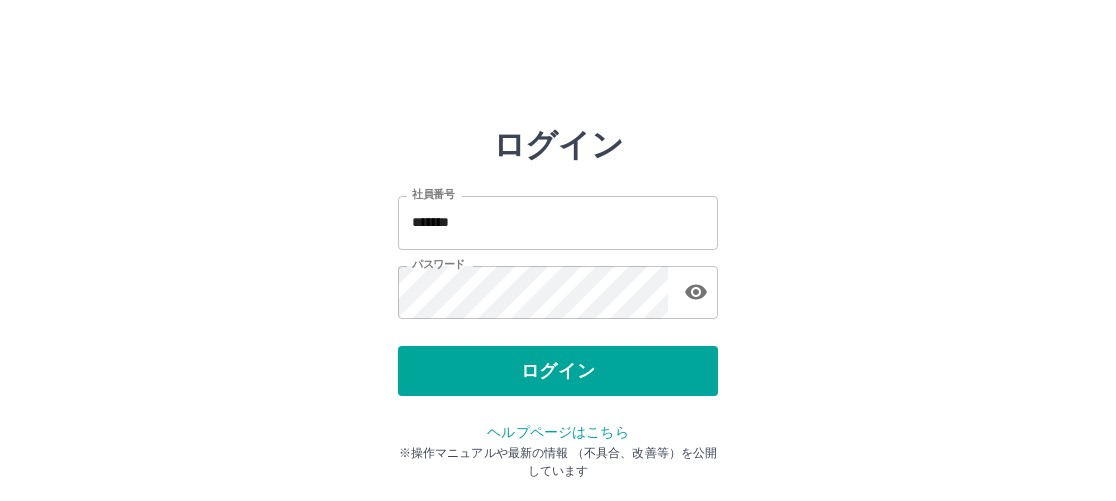 click on "ログイン 社員番号 ******* 社員番号 パスワード パスワード ログイン ヘルプページはこちら ※操作マニュアルや最新の情報 （不具合、改善等）を公開しています" at bounding box center [558, 223] 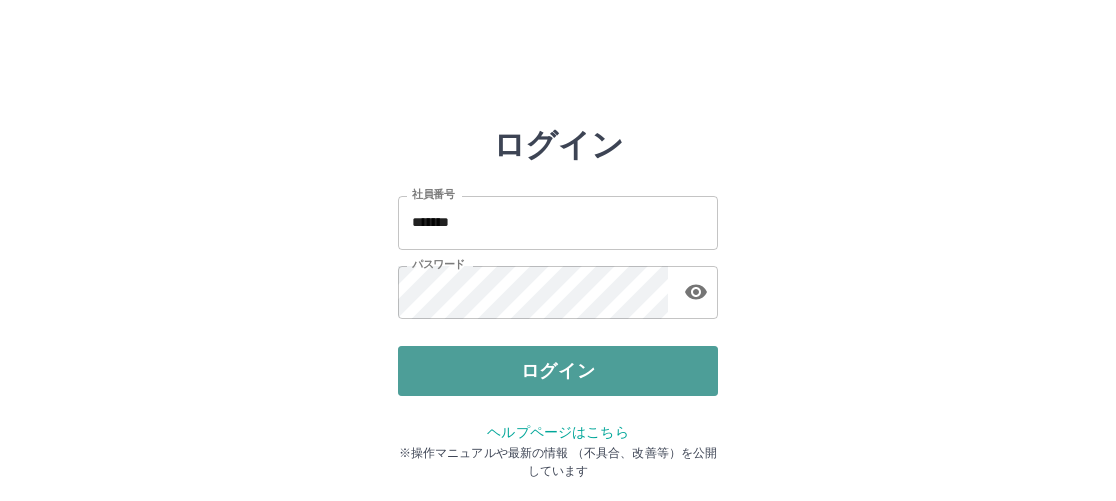 click on "ログイン" at bounding box center [558, 371] 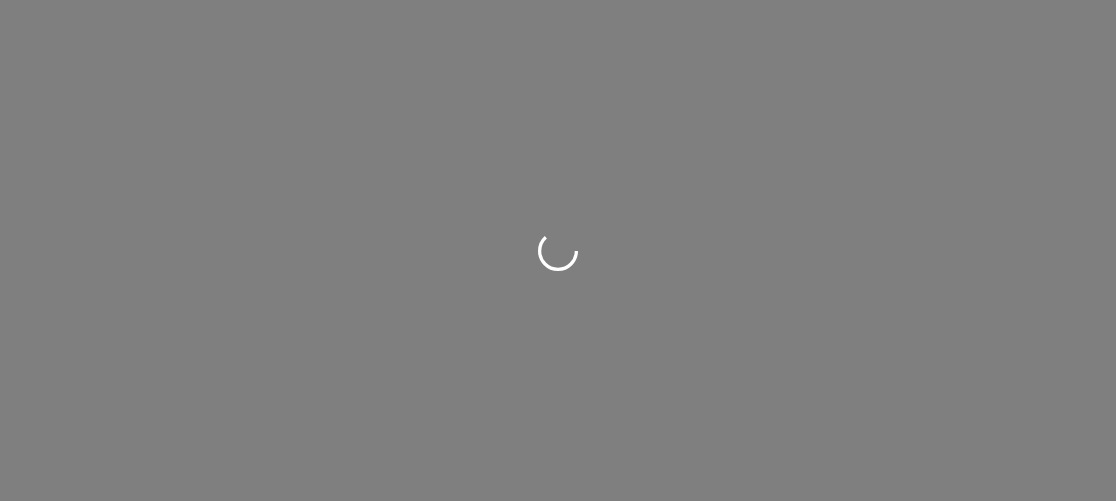 scroll, scrollTop: 0, scrollLeft: 0, axis: both 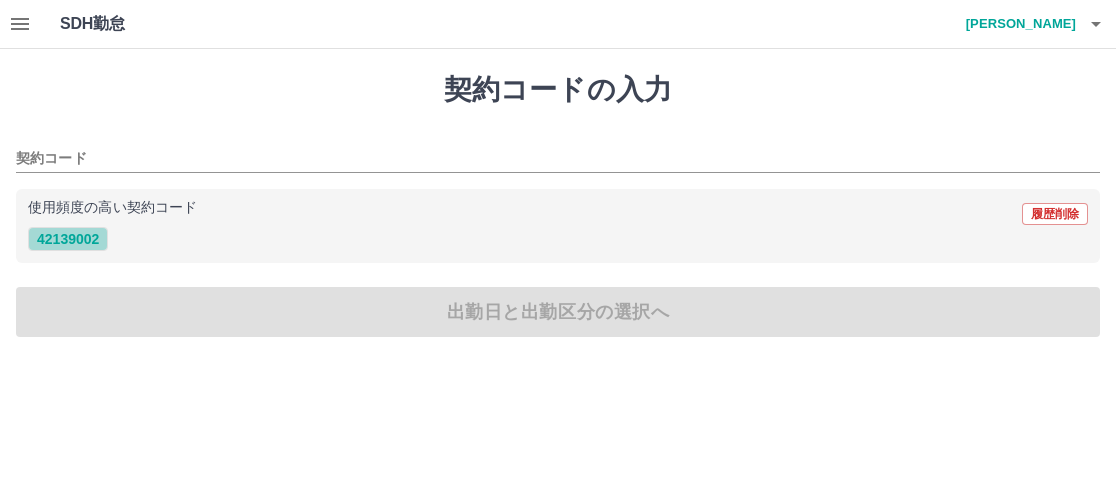 click on "42139002" at bounding box center [68, 239] 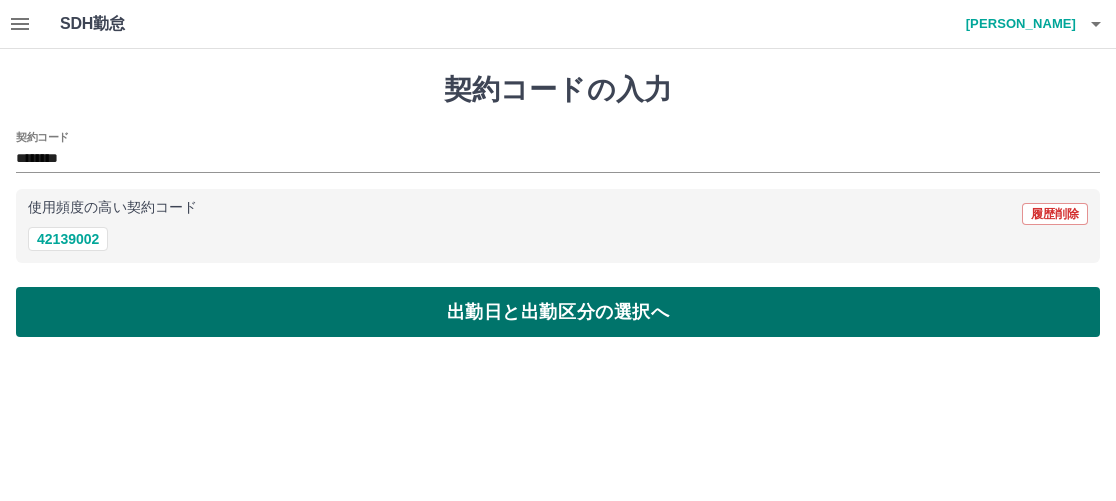 click on "出勤日と出勤区分の選択へ" at bounding box center (558, 312) 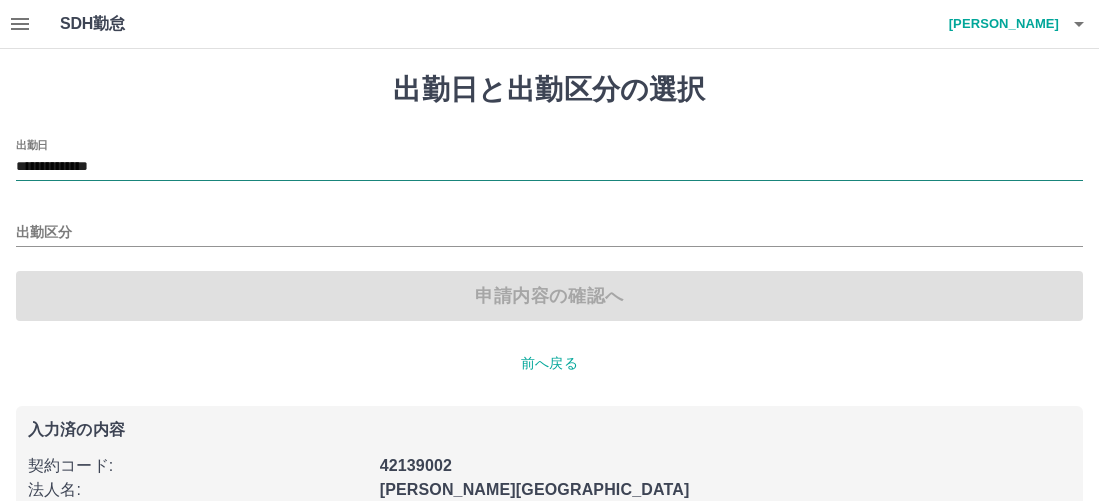 click on "**********" at bounding box center [549, 167] 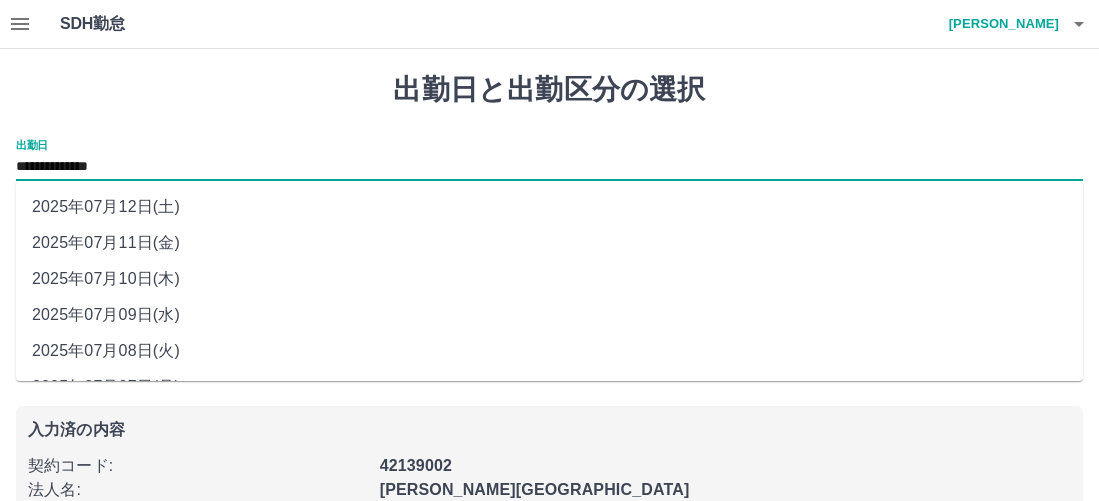 click on "2025年07月09日(水)" at bounding box center [549, 315] 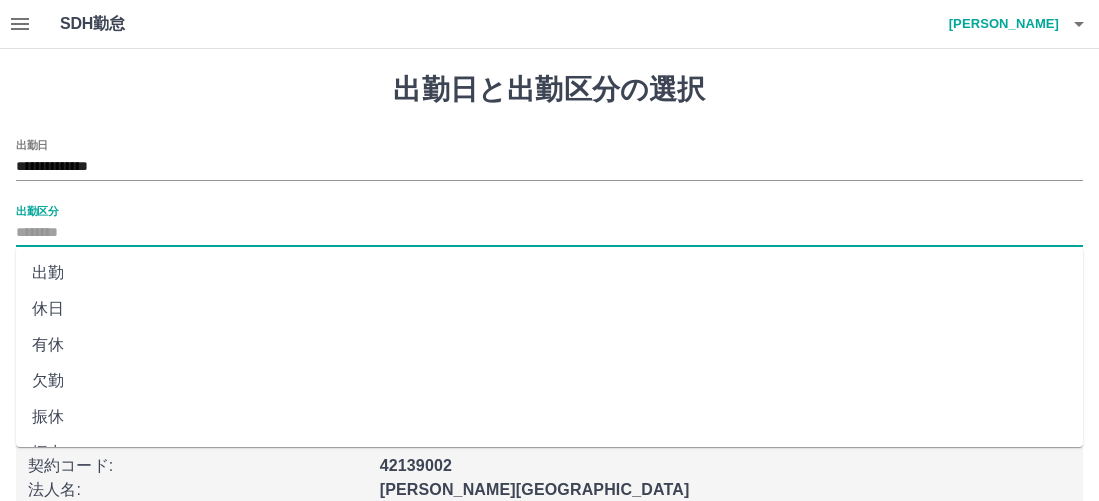 click on "出勤区分" at bounding box center [549, 233] 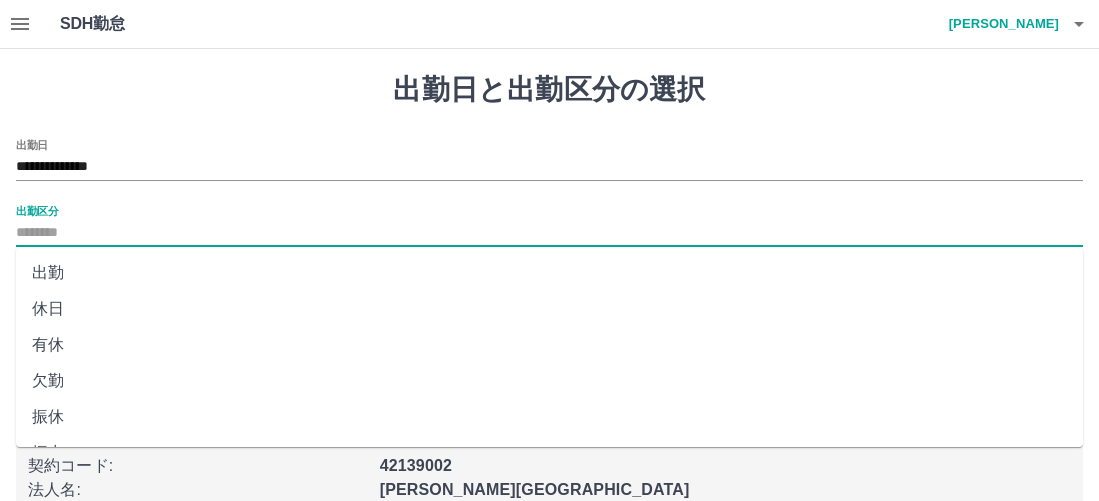 click on "休日" at bounding box center [549, 309] 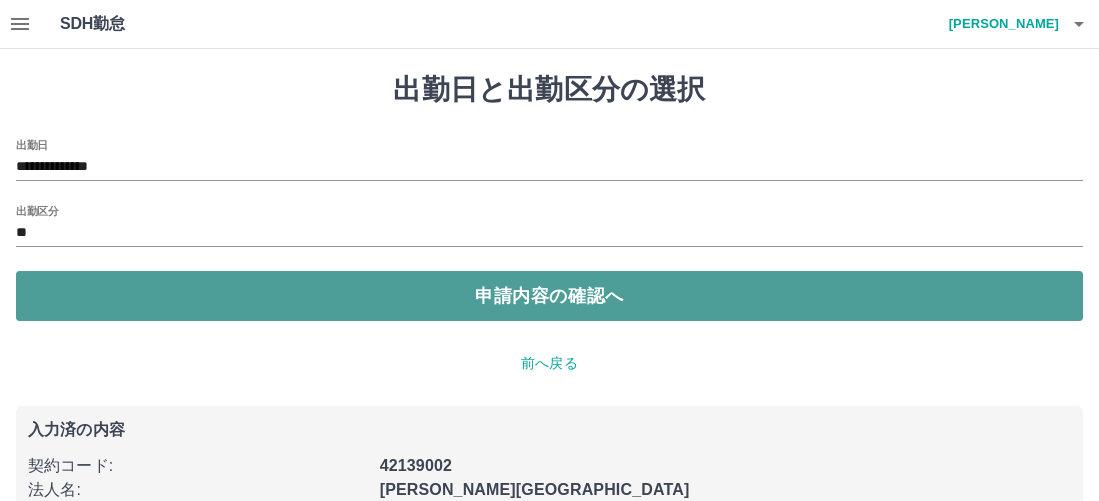 click on "申請内容の確認へ" at bounding box center (549, 296) 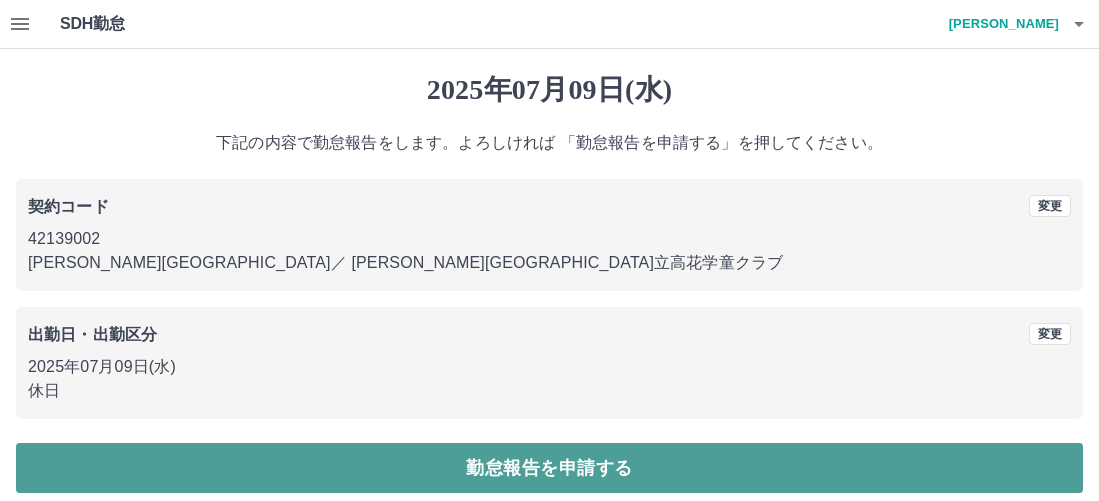 click on "勤怠報告を申請する" at bounding box center [549, 468] 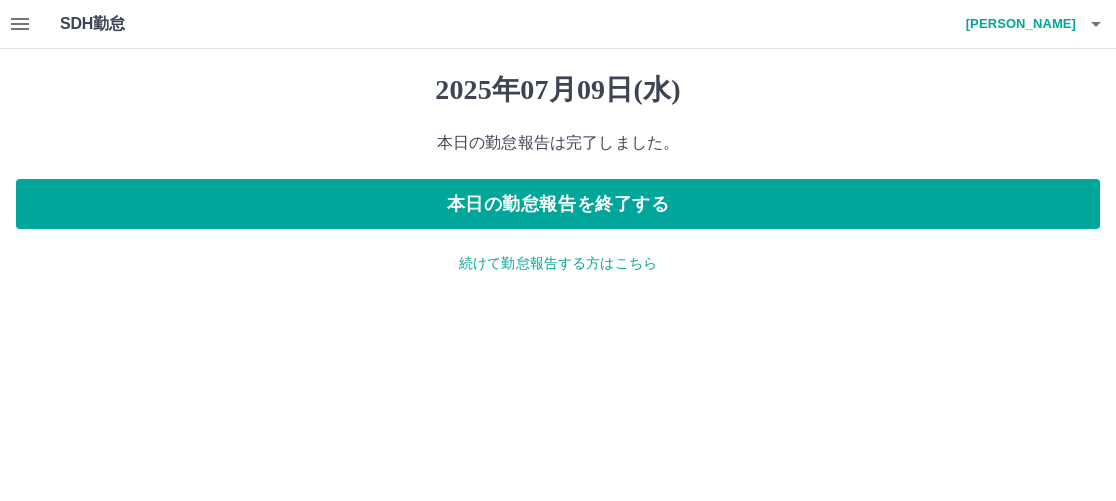 click on "続けて勤怠報告する方はこちら" at bounding box center [558, 263] 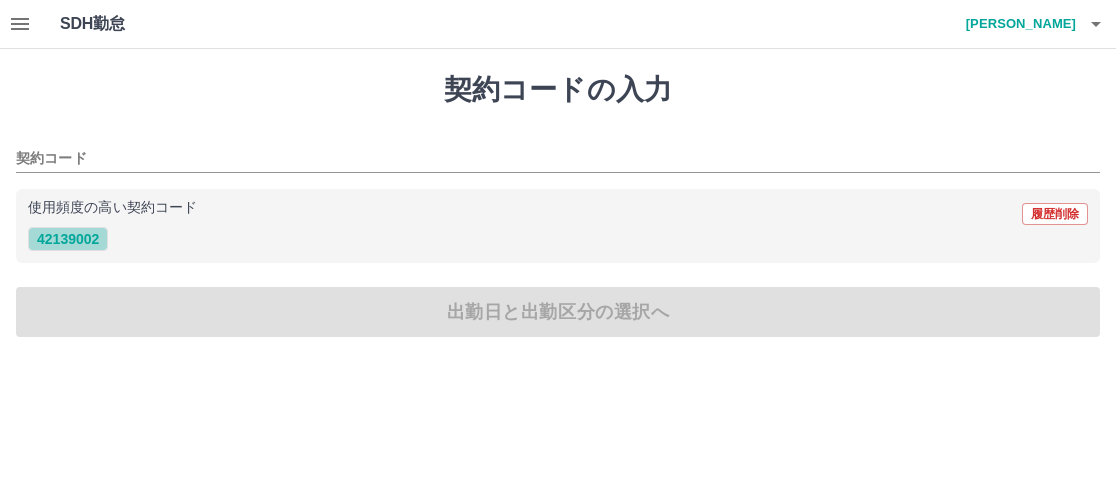 click on "42139002" at bounding box center (68, 239) 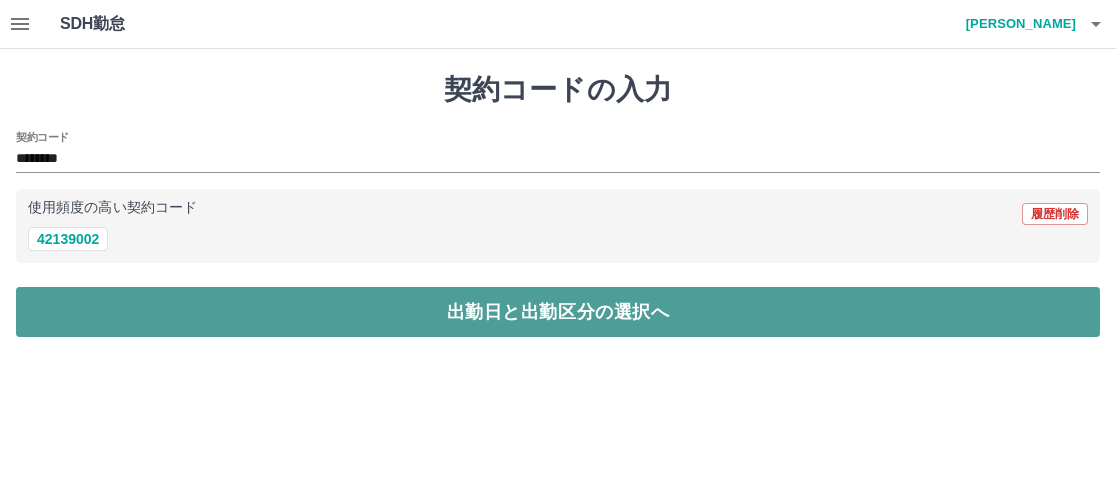 click on "出勤日と出勤区分の選択へ" at bounding box center (558, 312) 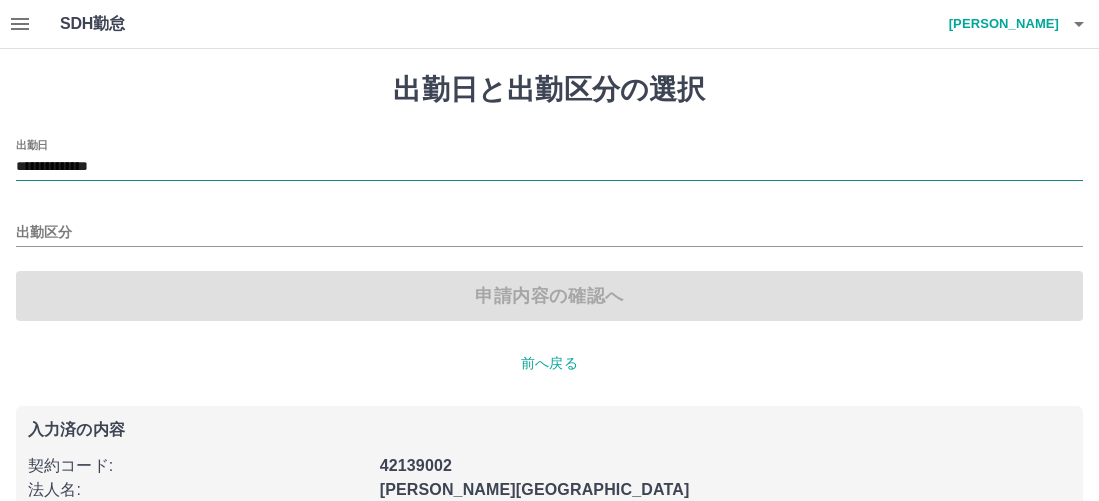 click on "**********" at bounding box center (549, 167) 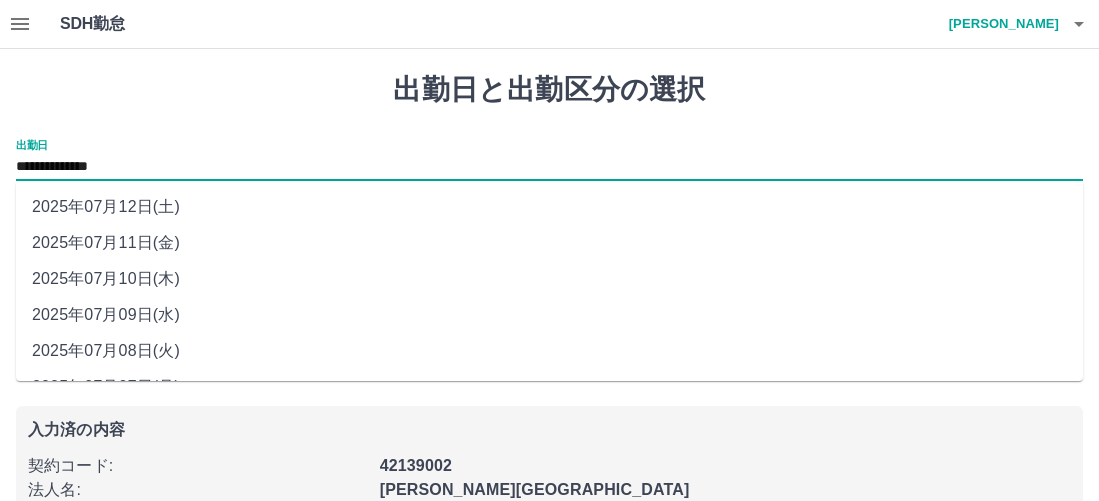 click on "2025年07月10日(木)" at bounding box center (549, 279) 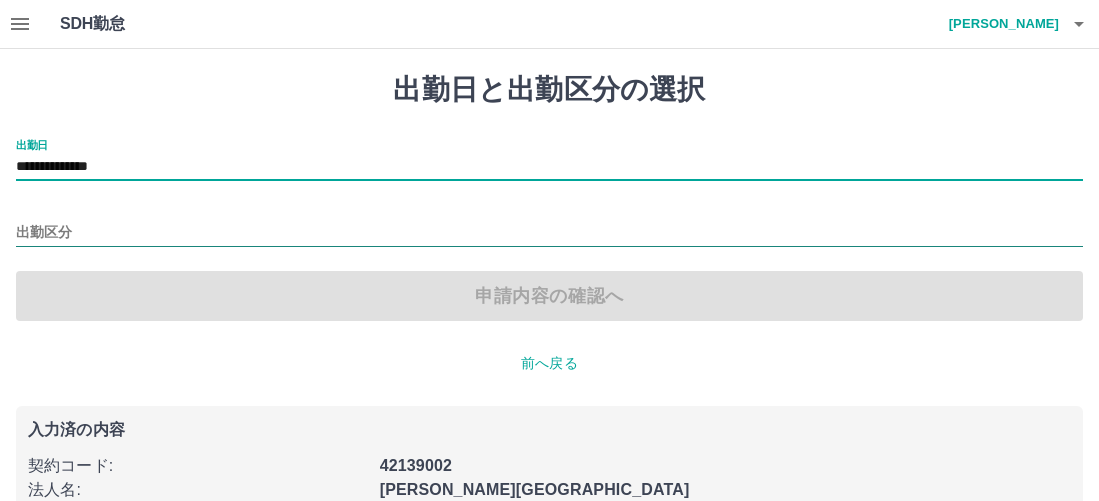 click on "出勤区分" at bounding box center (549, 233) 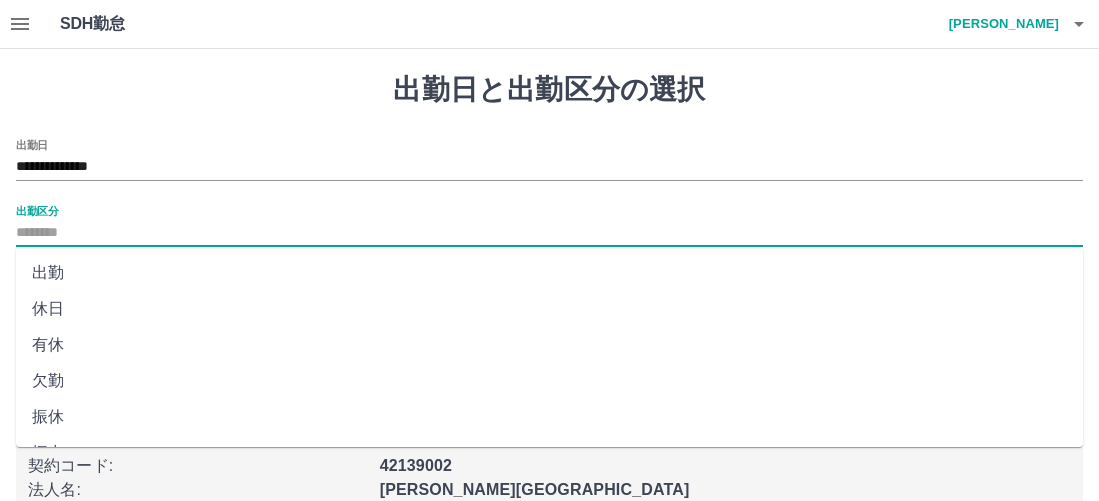 click on "休日" at bounding box center [549, 309] 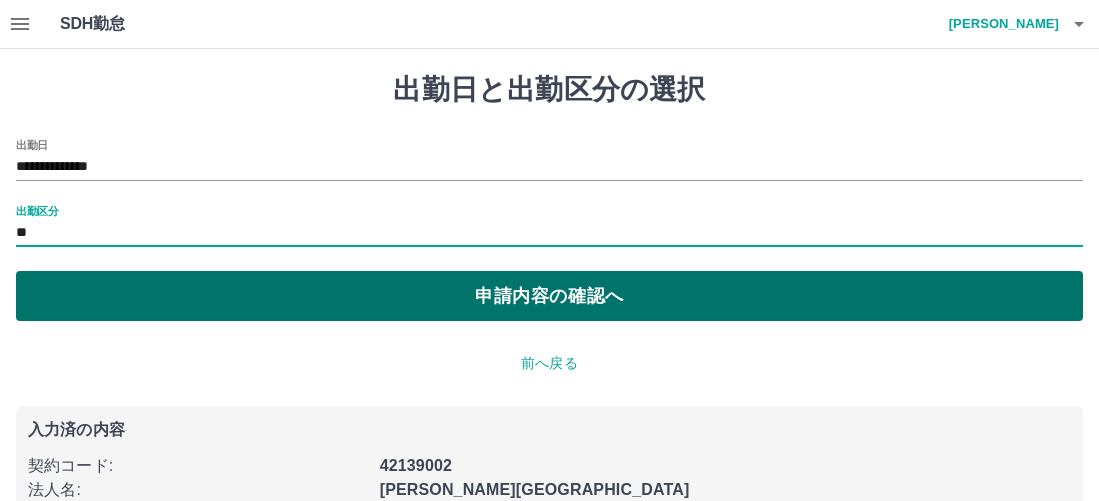 click on "申請内容の確認へ" at bounding box center [549, 296] 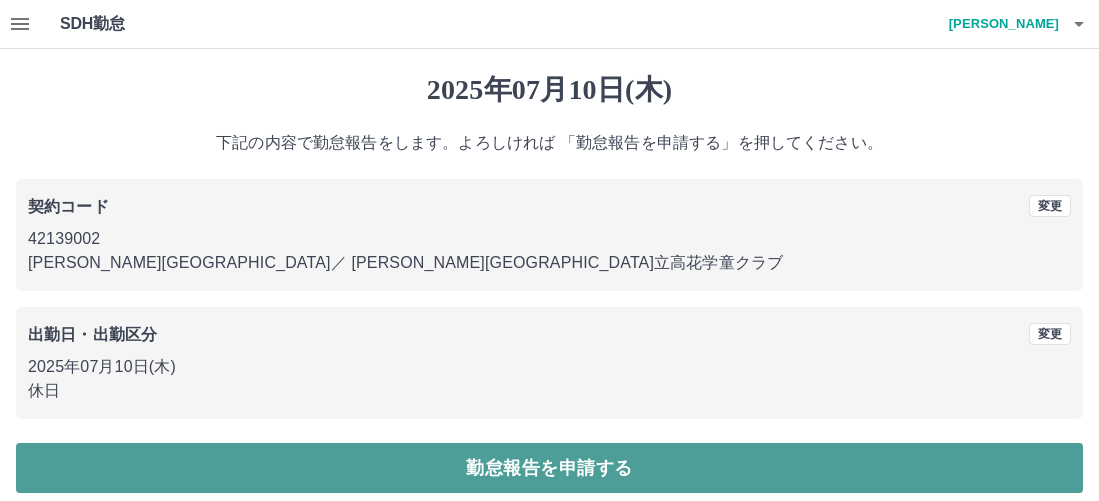 click on "勤怠報告を申請する" at bounding box center (549, 468) 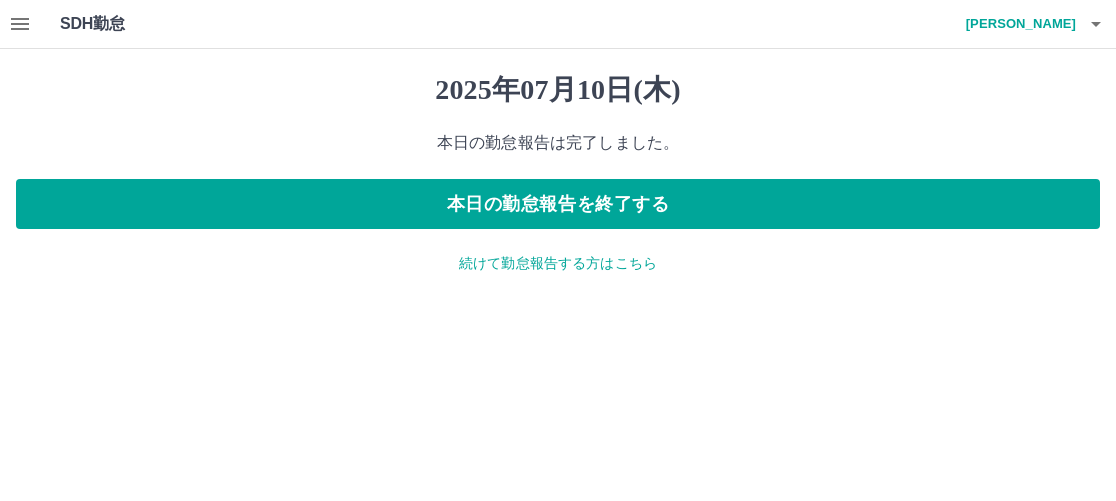 click on "2025年07月10日(木) 本日の勤怠報告は完了しました。 本日の勤怠報告を終了する 続けて勤怠報告する方はこちら" at bounding box center (558, 173) 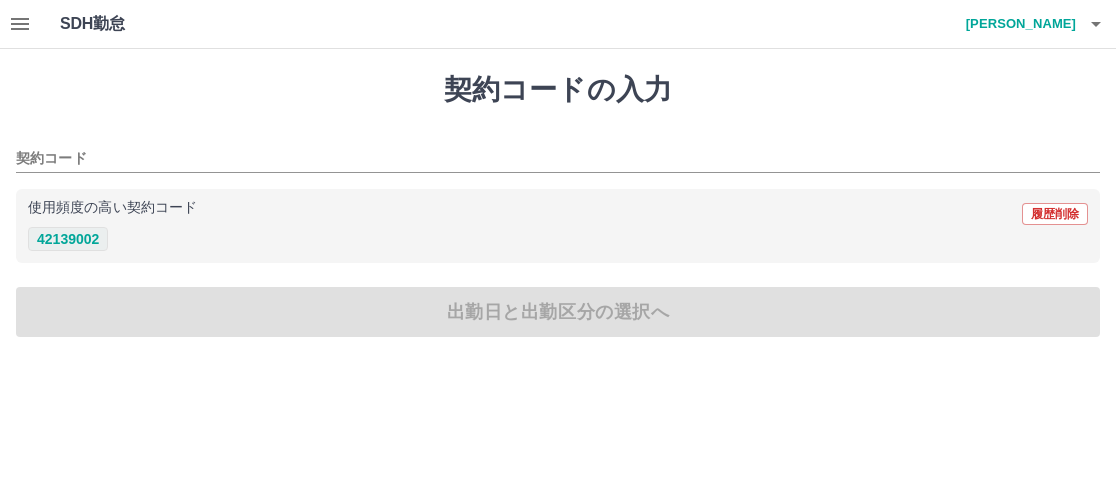 click on "42139002" at bounding box center (68, 239) 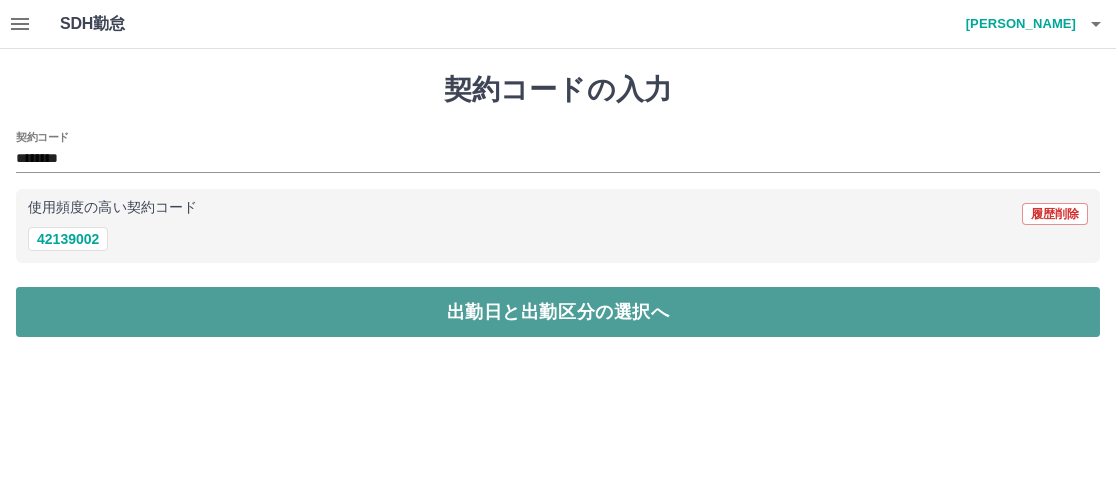 click on "出勤日と出勤区分の選択へ" at bounding box center [558, 312] 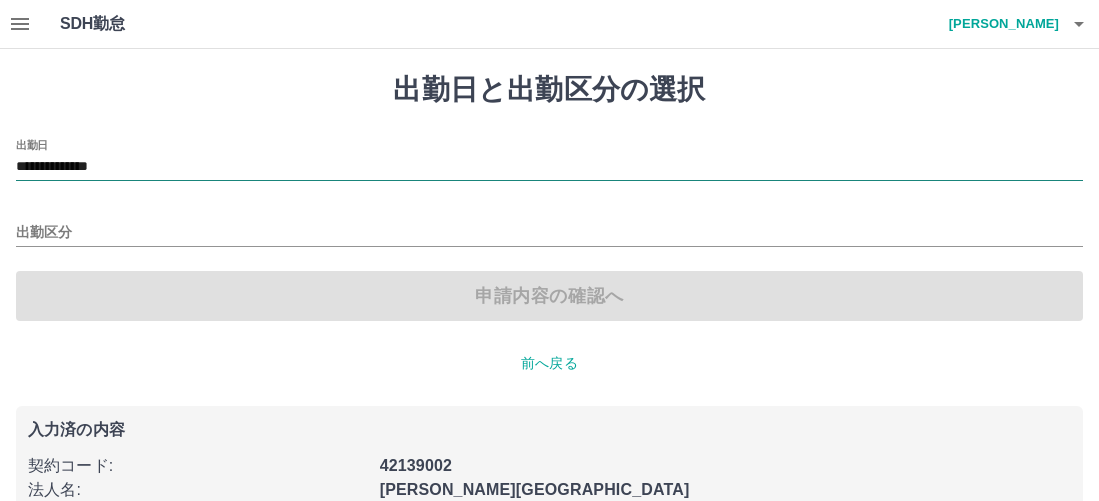 click on "**********" at bounding box center [549, 167] 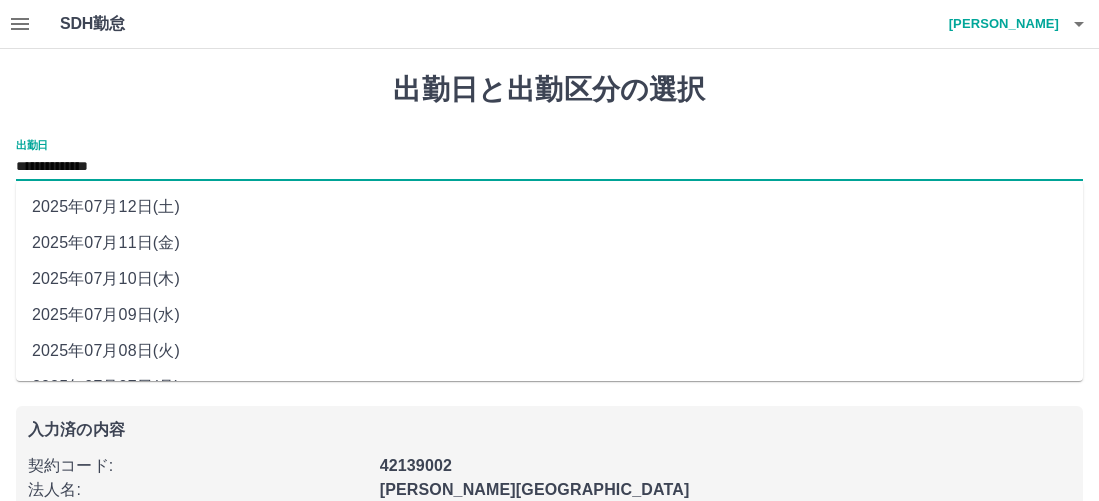 click on "2025年07月11日(金)" at bounding box center (549, 243) 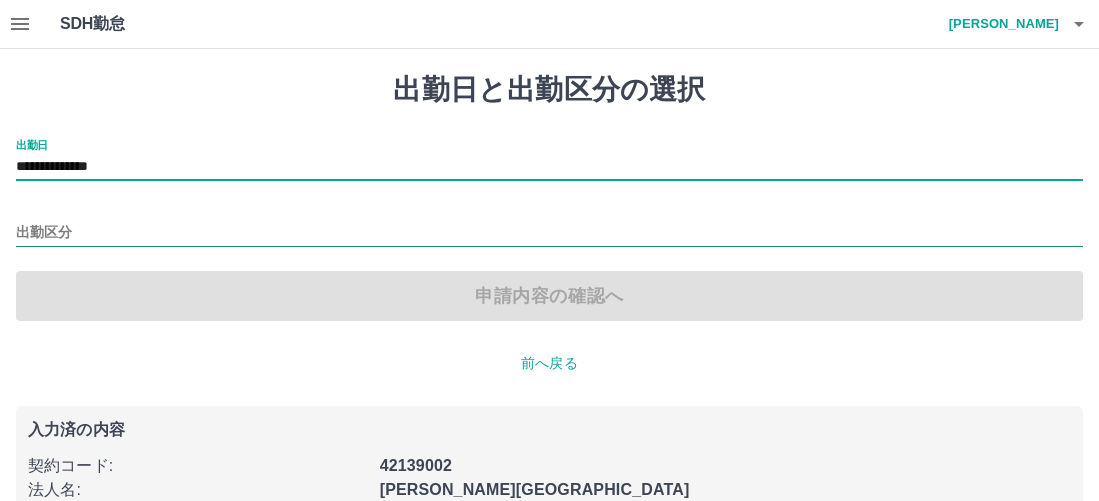 click on "出勤区分" at bounding box center (549, 233) 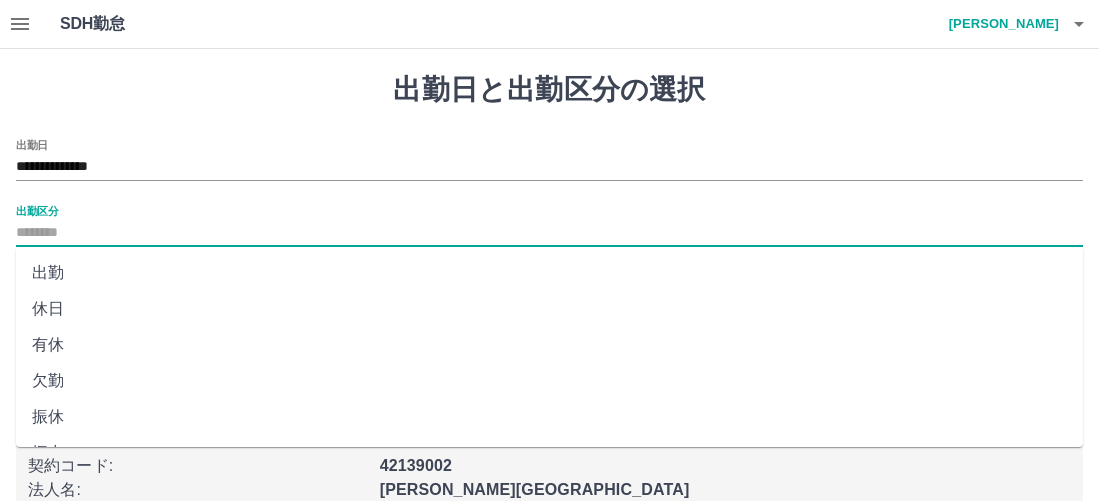 click on "休日" at bounding box center [549, 309] 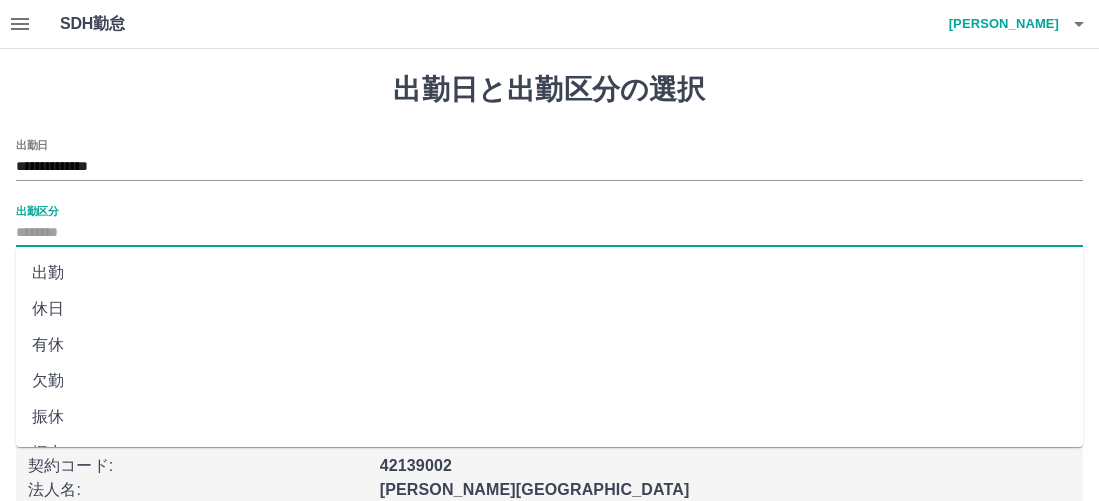 type on "**" 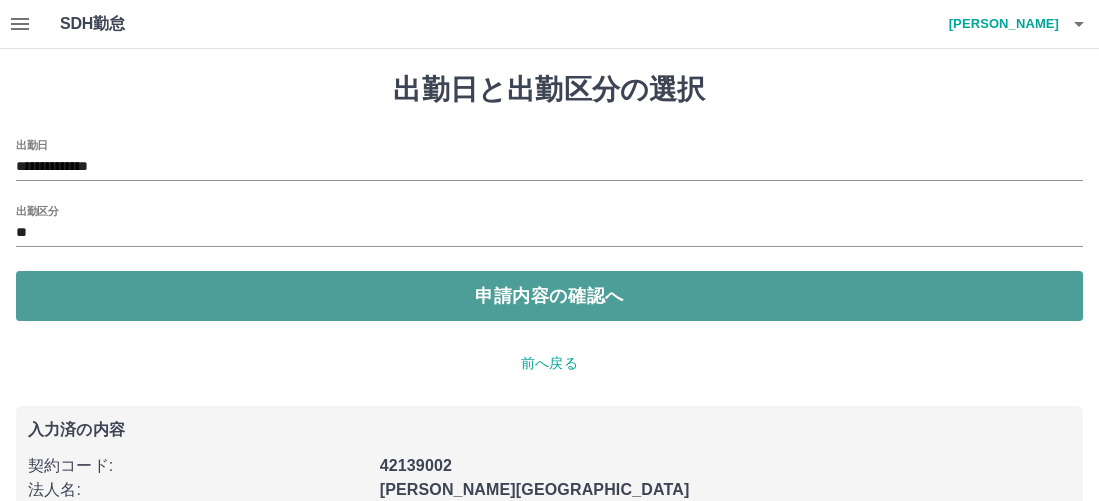 click on "申請内容の確認へ" at bounding box center (549, 296) 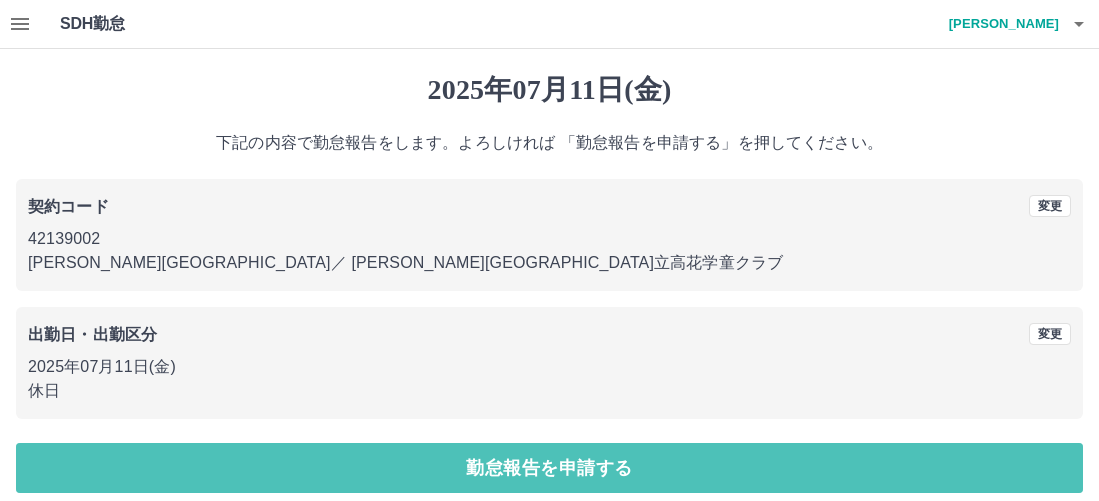 click on "勤怠報告を申請する" at bounding box center (549, 468) 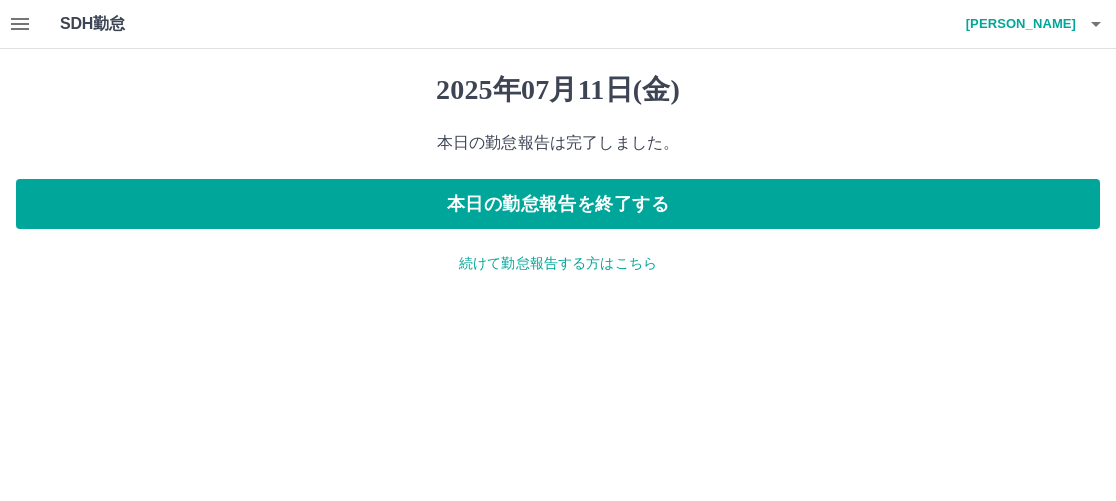 click on "続けて勤怠報告する方はこちら" at bounding box center [558, 263] 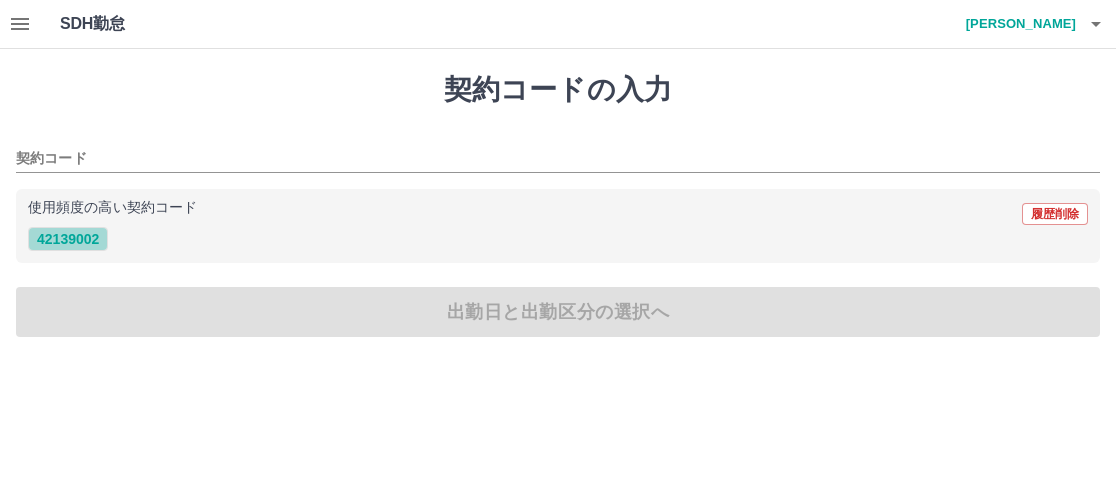 click on "42139002" at bounding box center [68, 239] 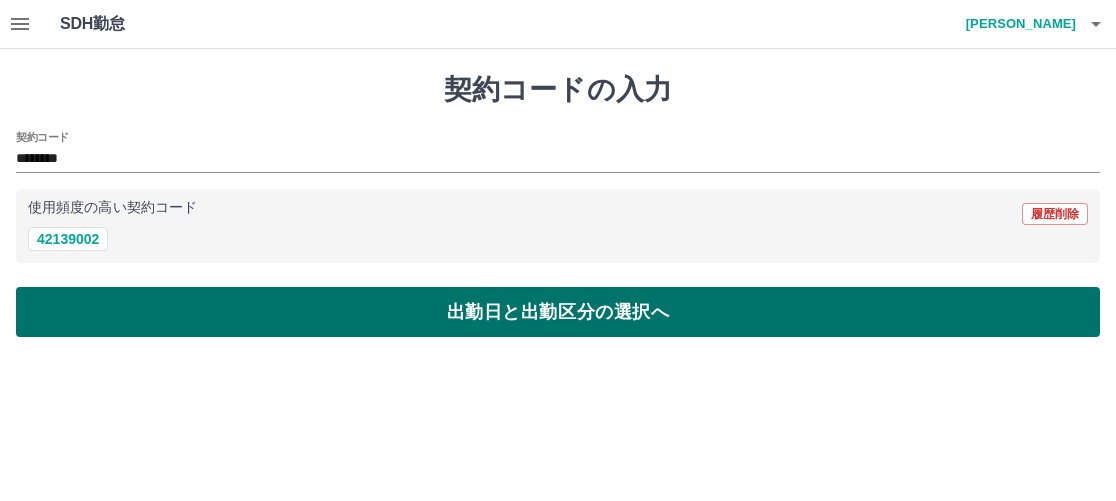 click on "出勤日と出勤区分の選択へ" at bounding box center (558, 312) 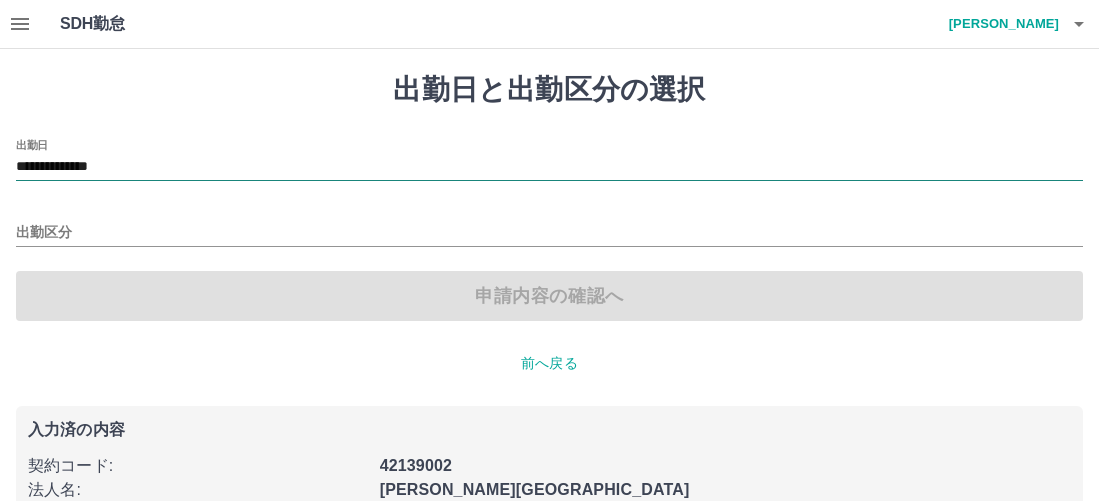 click on "**********" at bounding box center (549, 167) 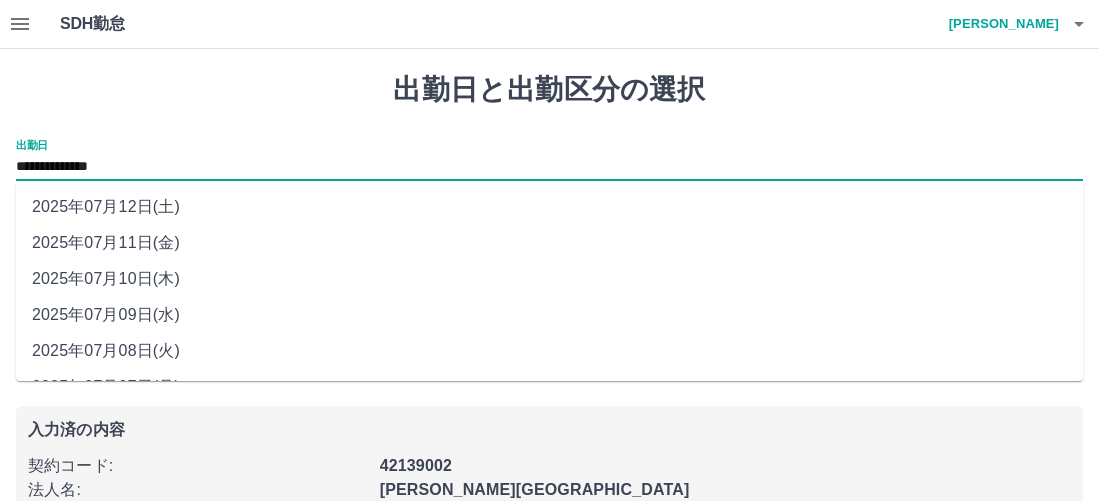 click on "2025年07月12日(土)" at bounding box center [549, 207] 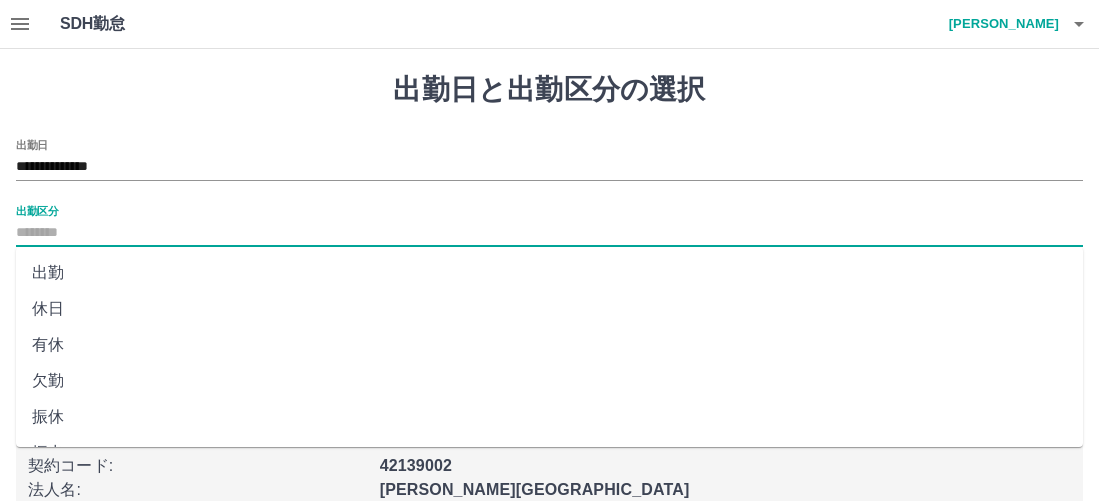 click on "出勤区分" at bounding box center (549, 233) 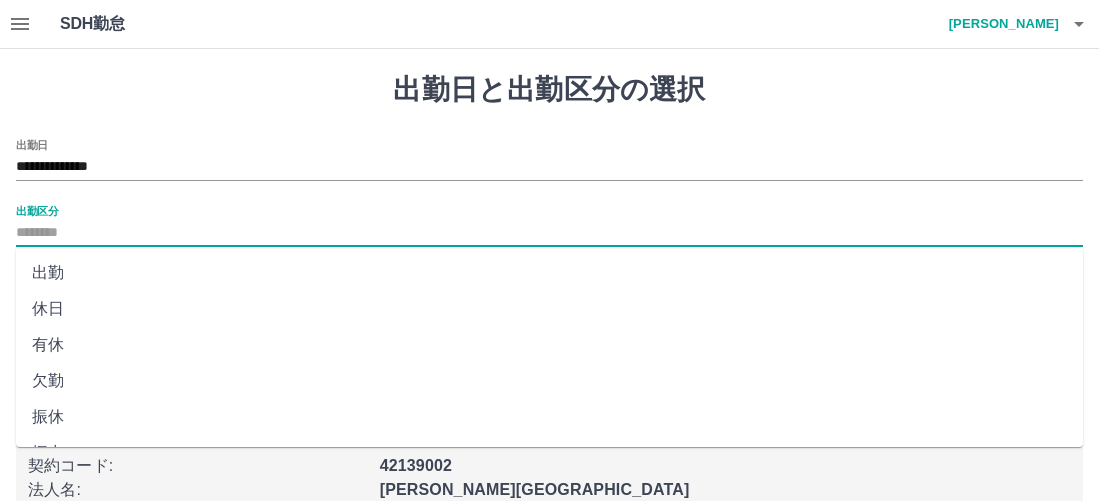 click on "休日" at bounding box center (549, 309) 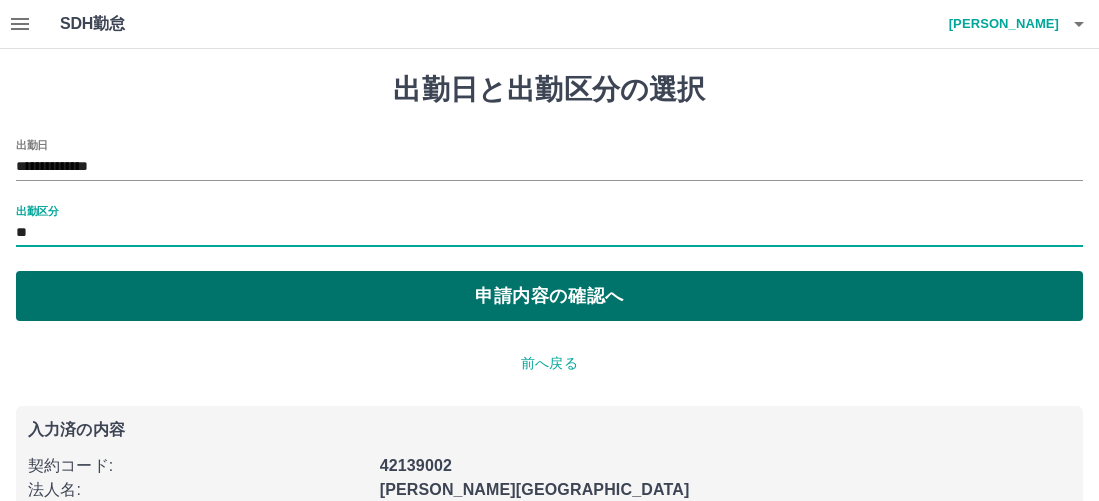 click on "申請内容の確認へ" at bounding box center (549, 296) 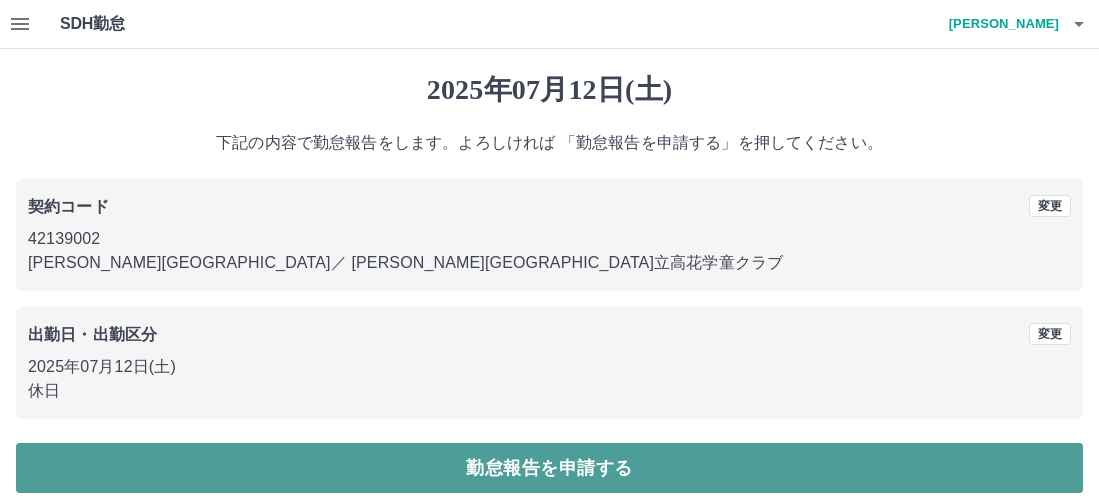 click on "勤怠報告を申請する" at bounding box center (549, 468) 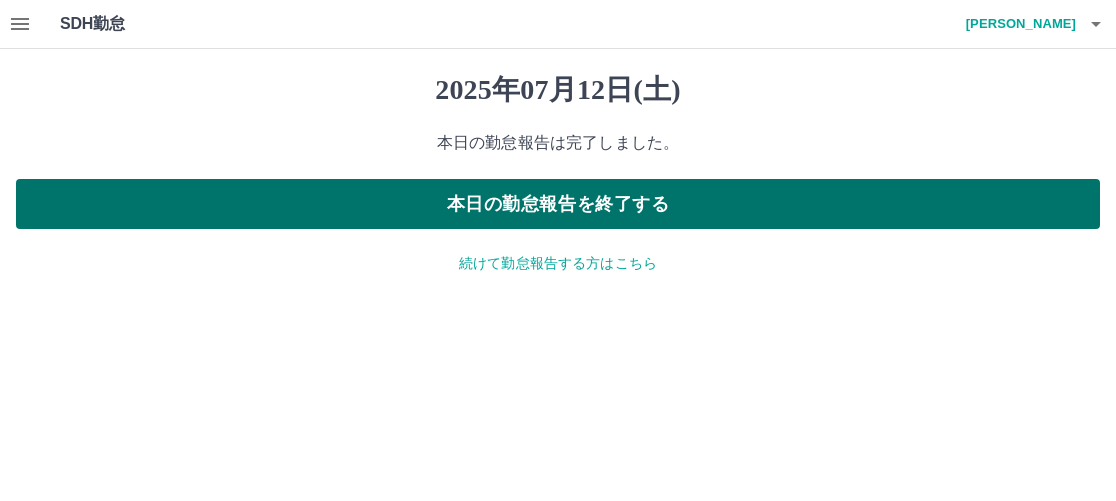 click on "本日の勤怠報告を終了する" at bounding box center [558, 204] 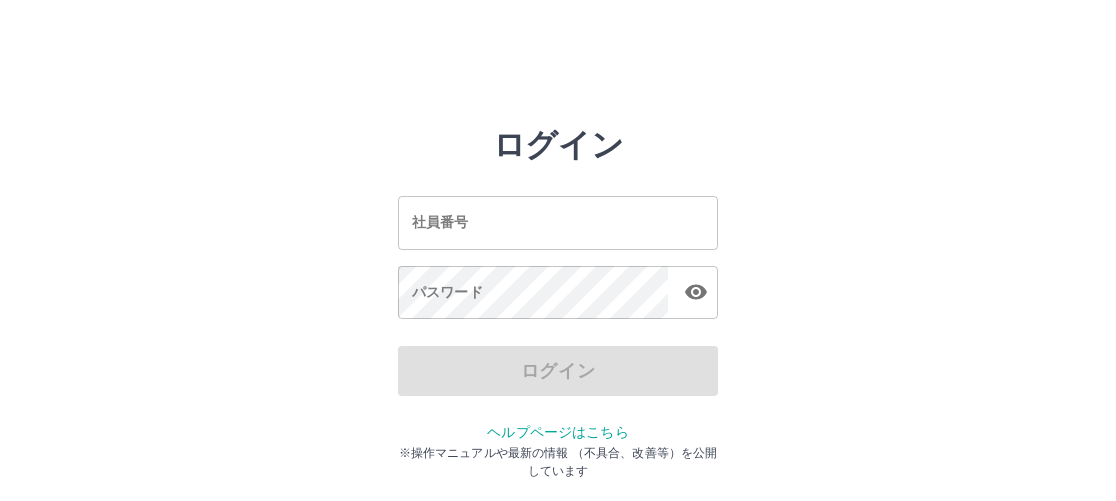 scroll, scrollTop: 0, scrollLeft: 0, axis: both 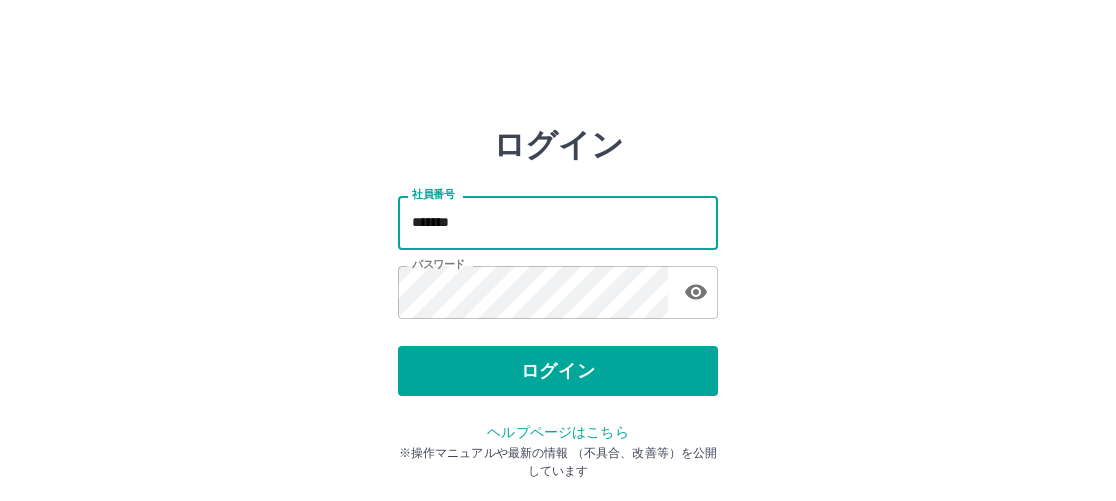 click on "*******" at bounding box center [558, 222] 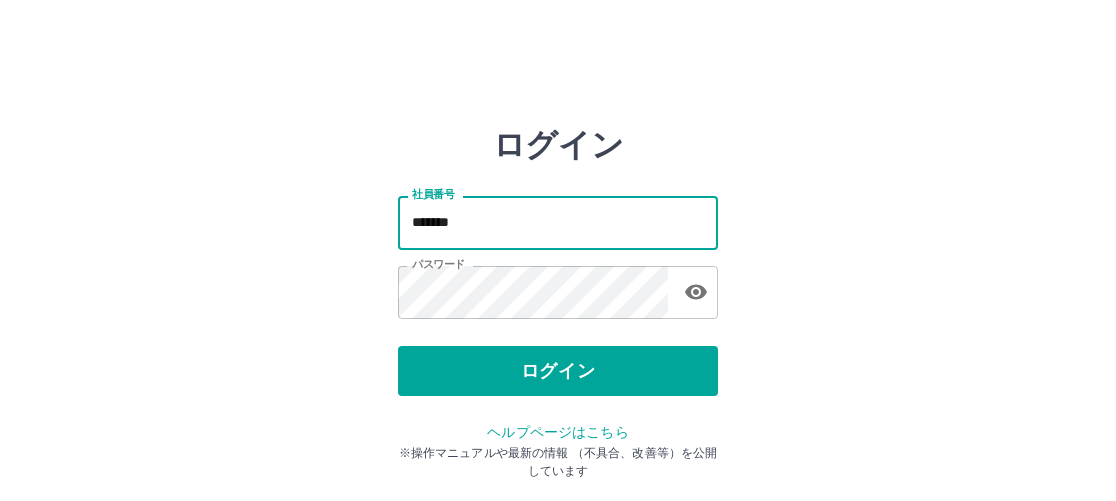 type on "*******" 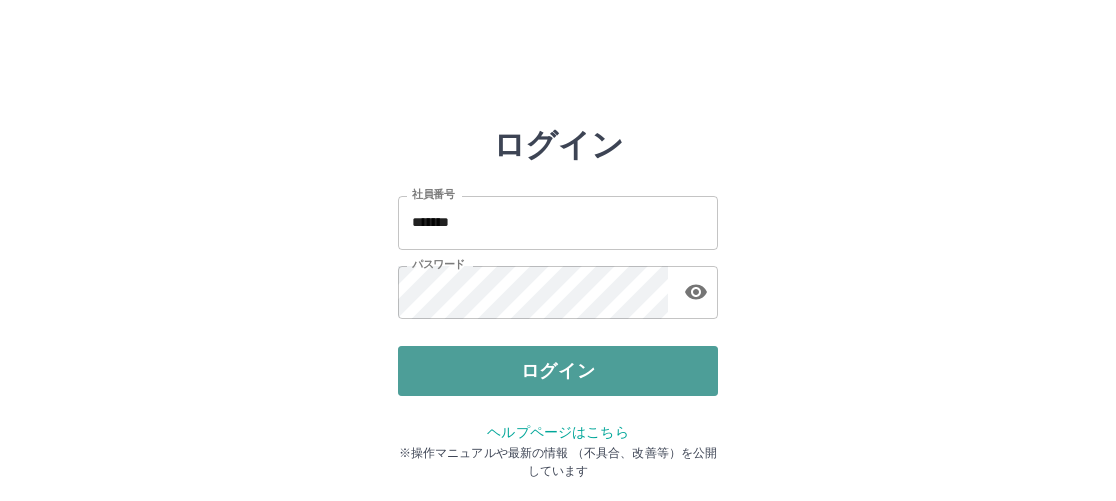 click on "ログイン" at bounding box center (558, 371) 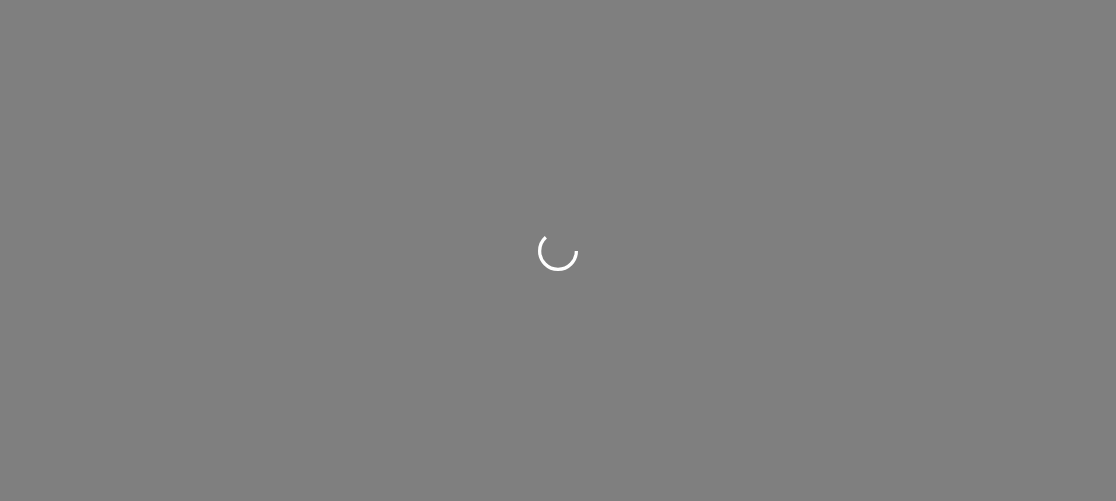 scroll, scrollTop: 0, scrollLeft: 0, axis: both 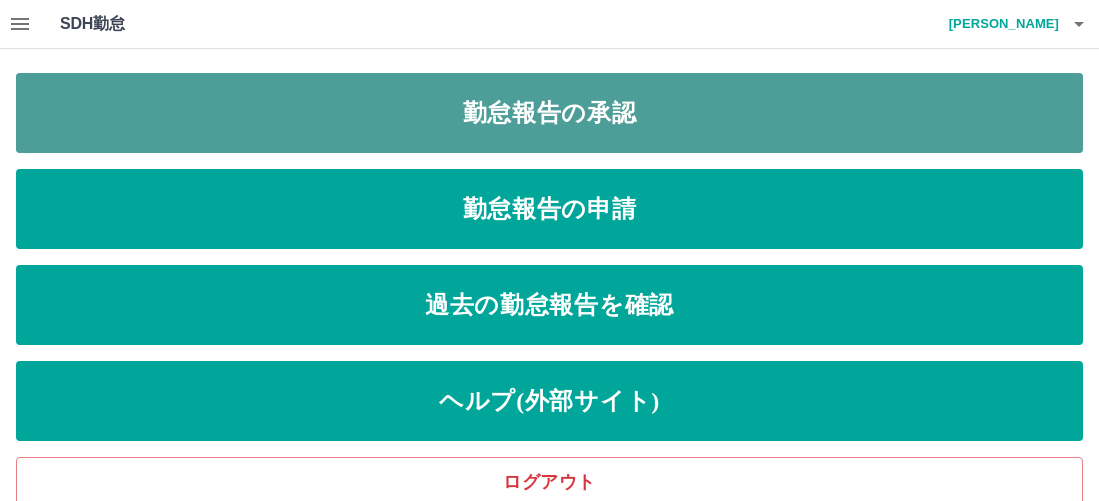click on "勤怠報告の承認" at bounding box center (549, 113) 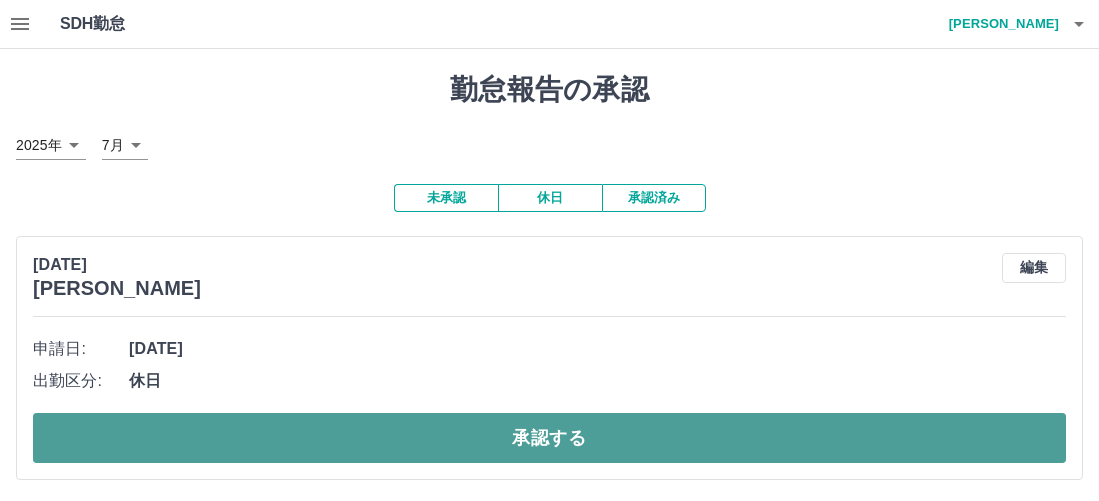 click on "承認する" at bounding box center [549, 438] 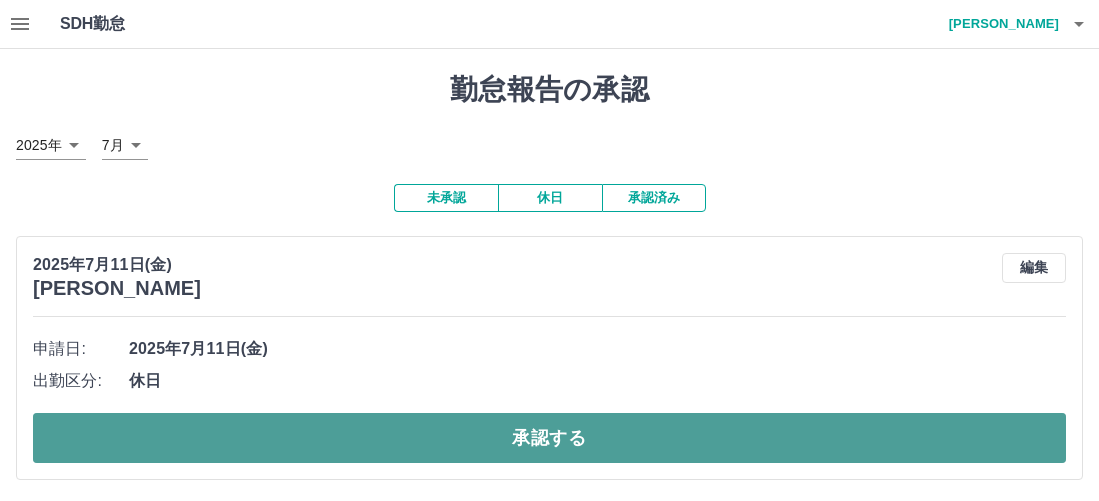 click on "承認する" at bounding box center [549, 438] 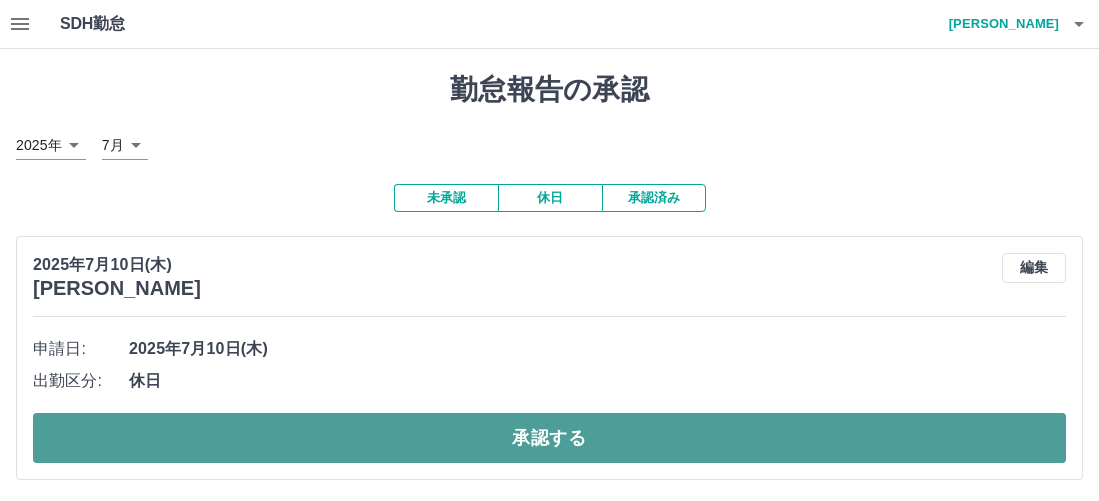 click on "承認する" at bounding box center (549, 438) 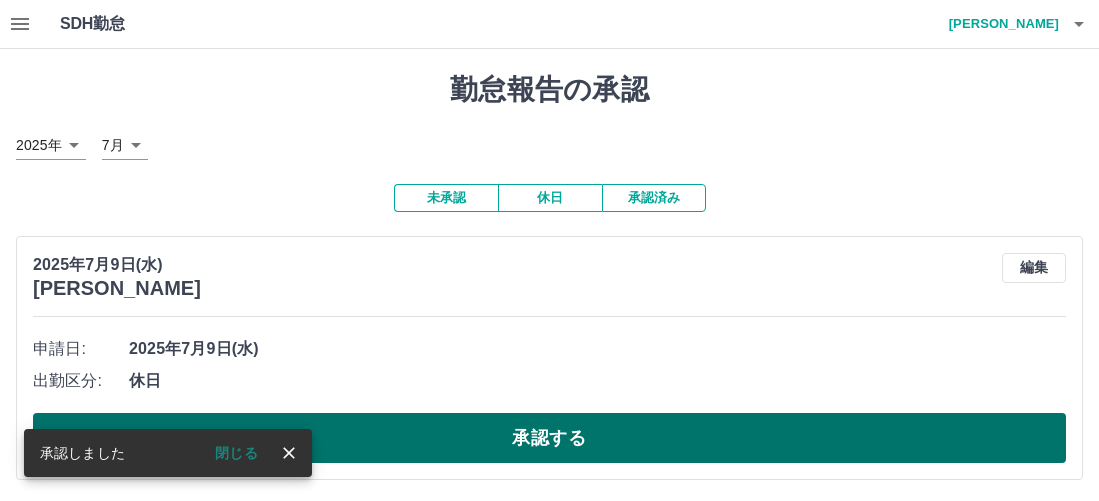 click on "承認する" at bounding box center [549, 438] 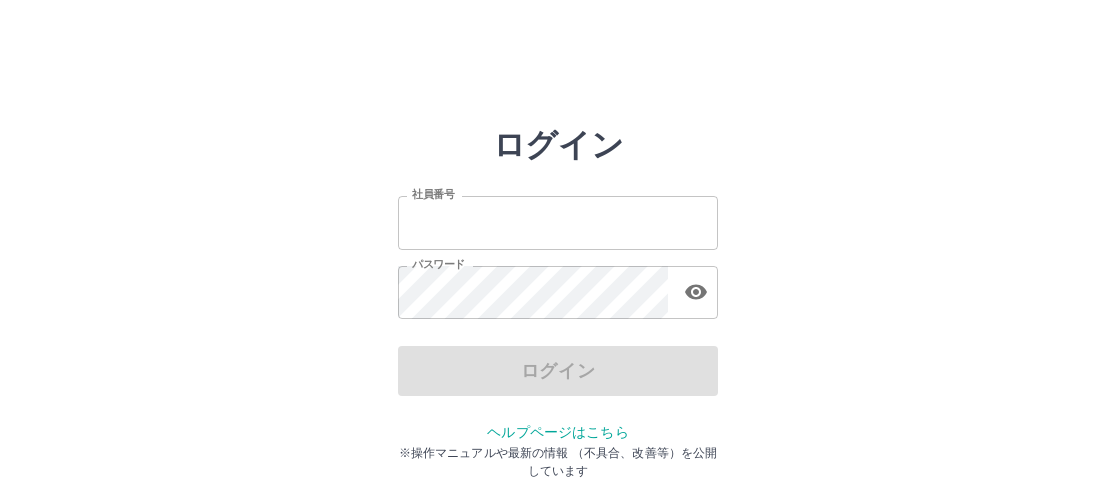 scroll, scrollTop: 0, scrollLeft: 0, axis: both 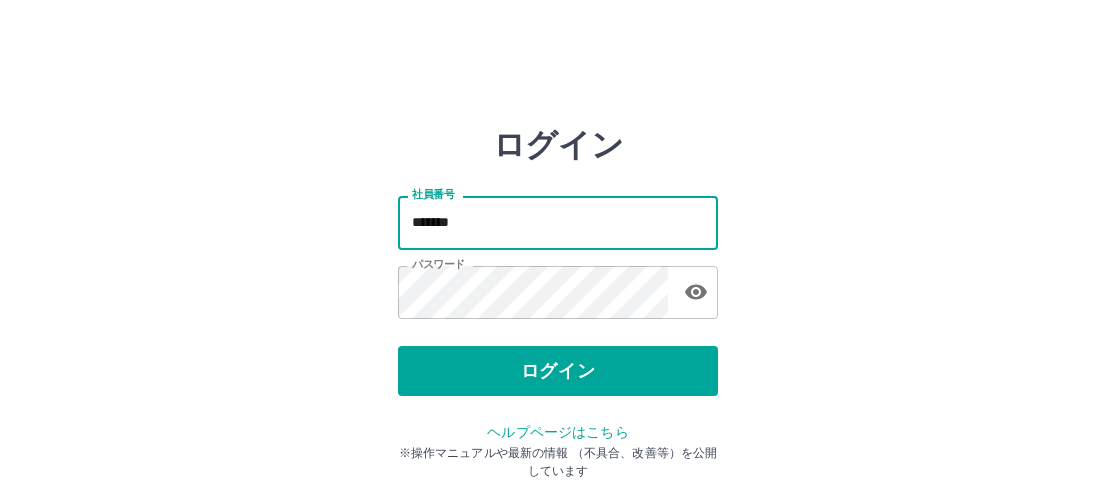 click on "*******" at bounding box center [558, 222] 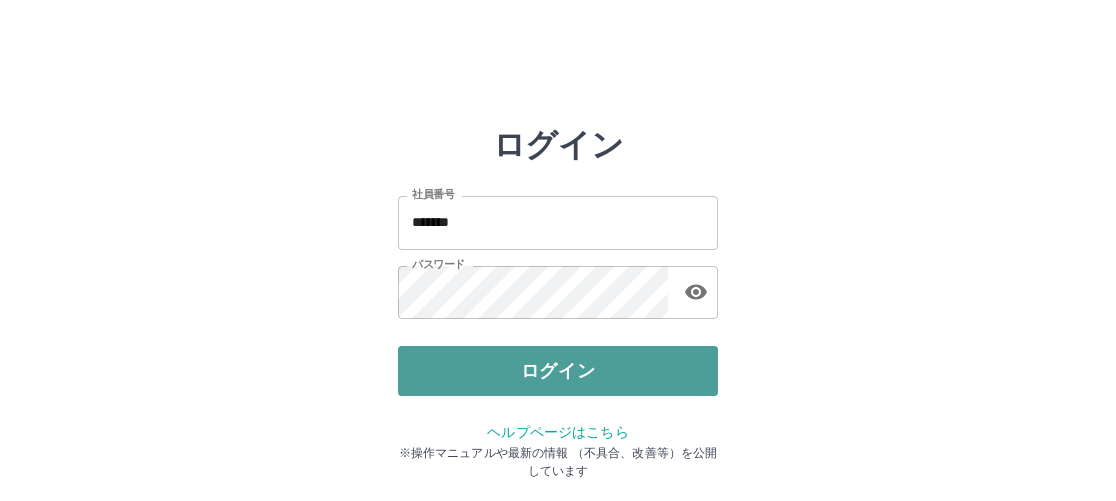 click on "ログイン" at bounding box center [558, 371] 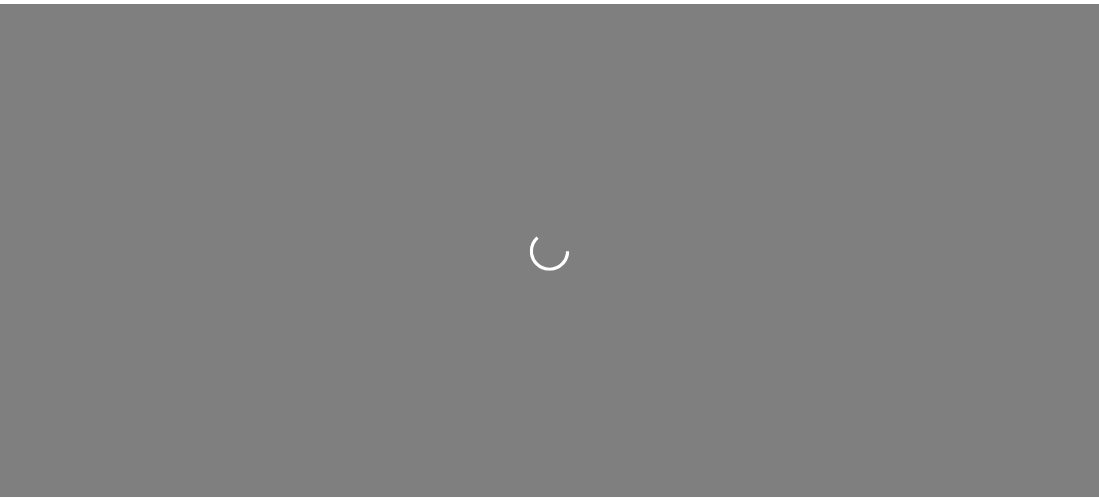 scroll, scrollTop: 0, scrollLeft: 0, axis: both 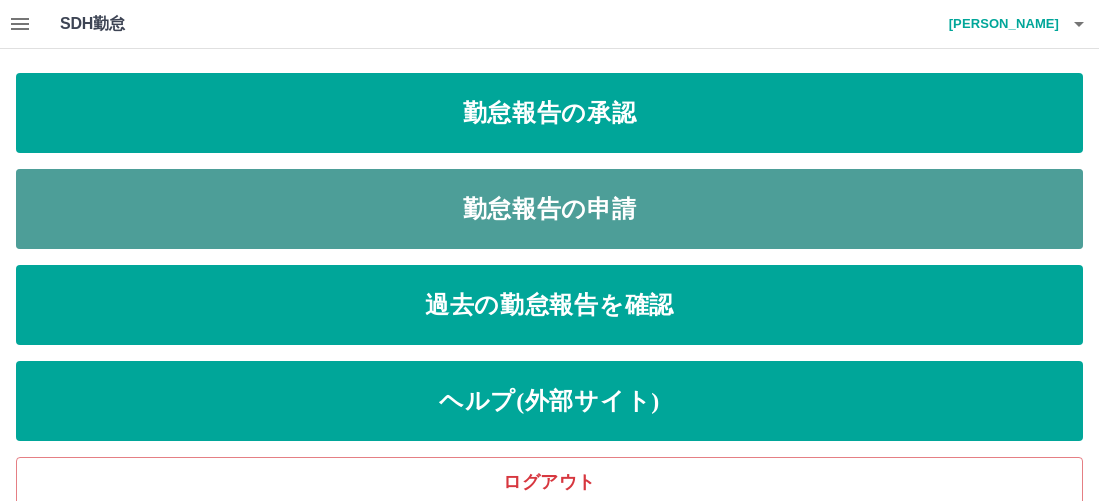click on "勤怠報告の申請" at bounding box center (549, 209) 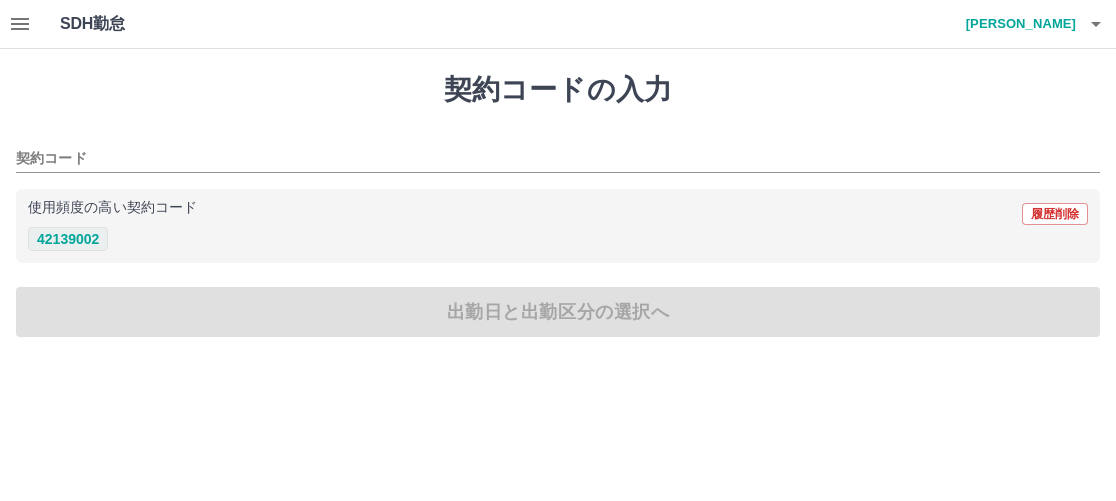 click on "42139002" at bounding box center (68, 239) 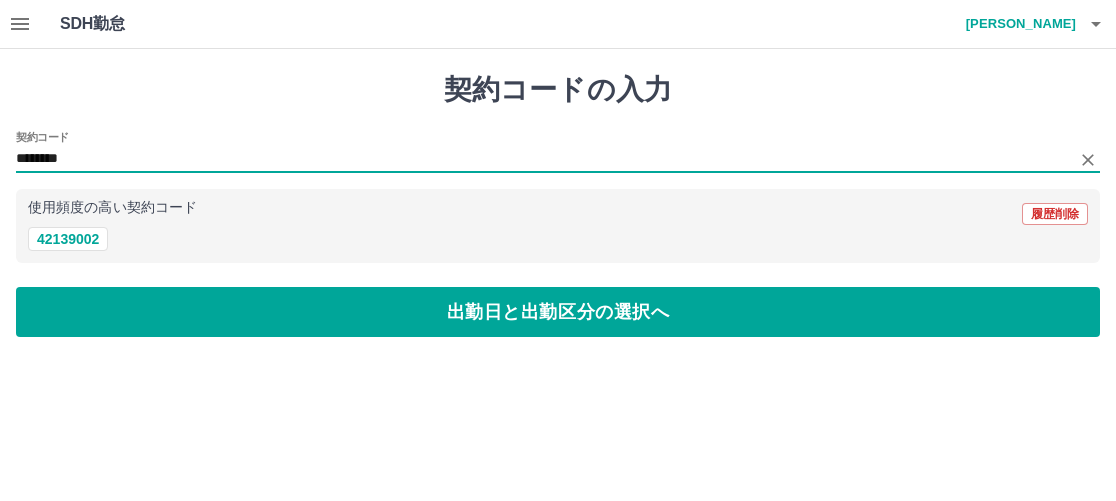 click on "********" at bounding box center (543, 159) 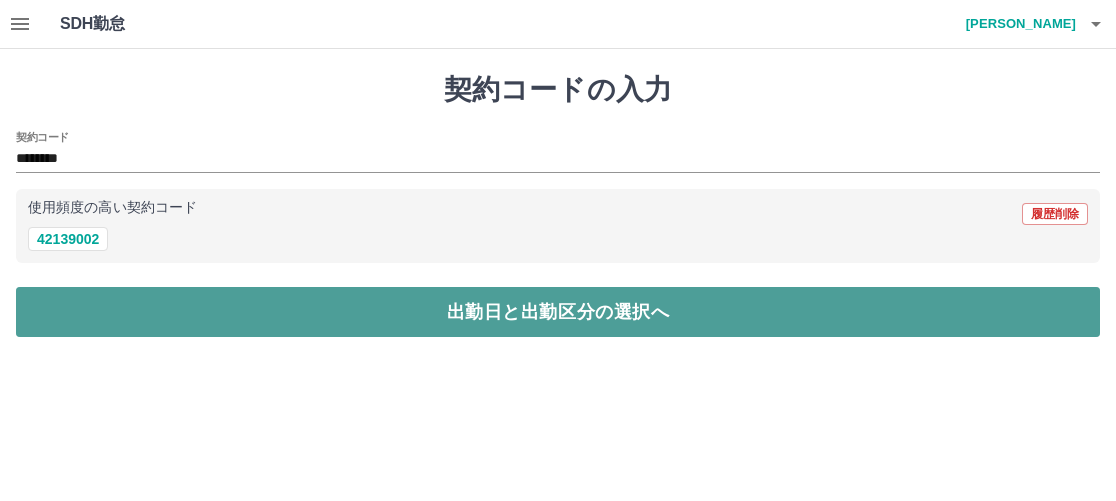 click on "出勤日と出勤区分の選択へ" at bounding box center [558, 312] 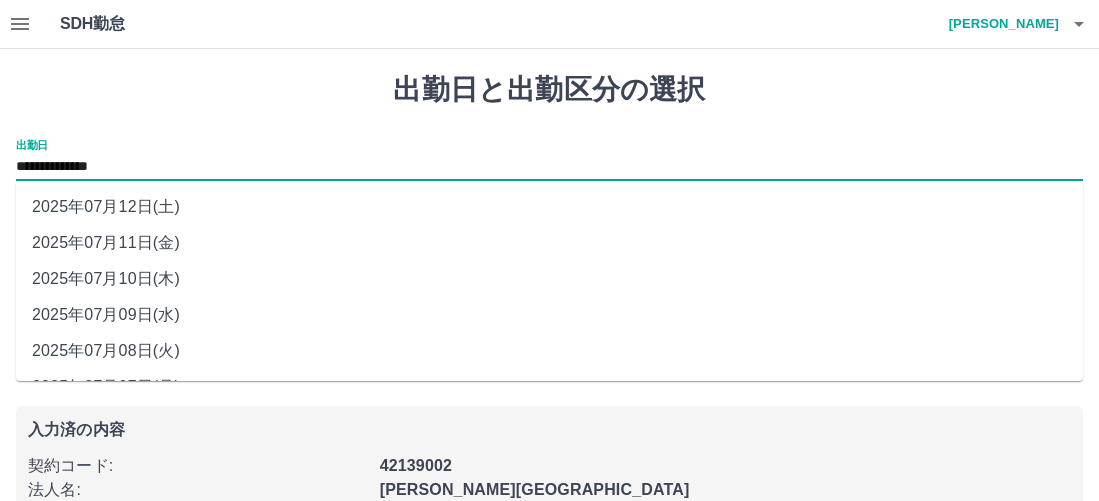 click on "**********" at bounding box center [549, 167] 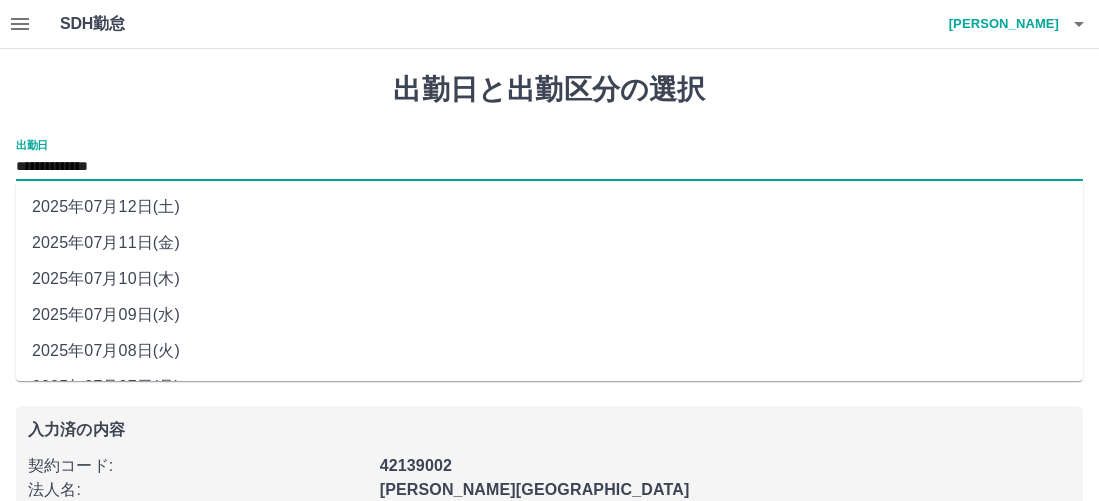 click on "2025年07月12日(土)" at bounding box center (549, 207) 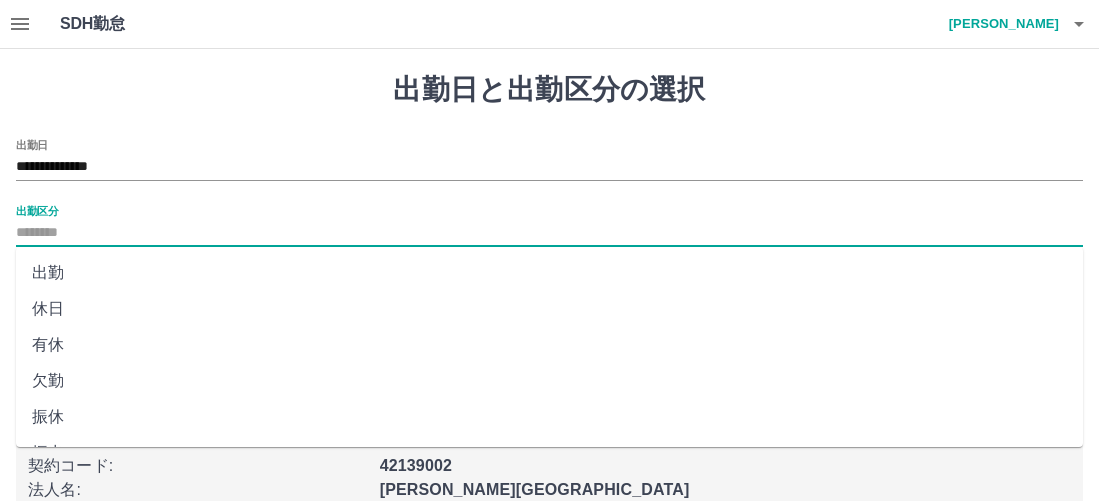 click on "出勤区分" at bounding box center [549, 233] 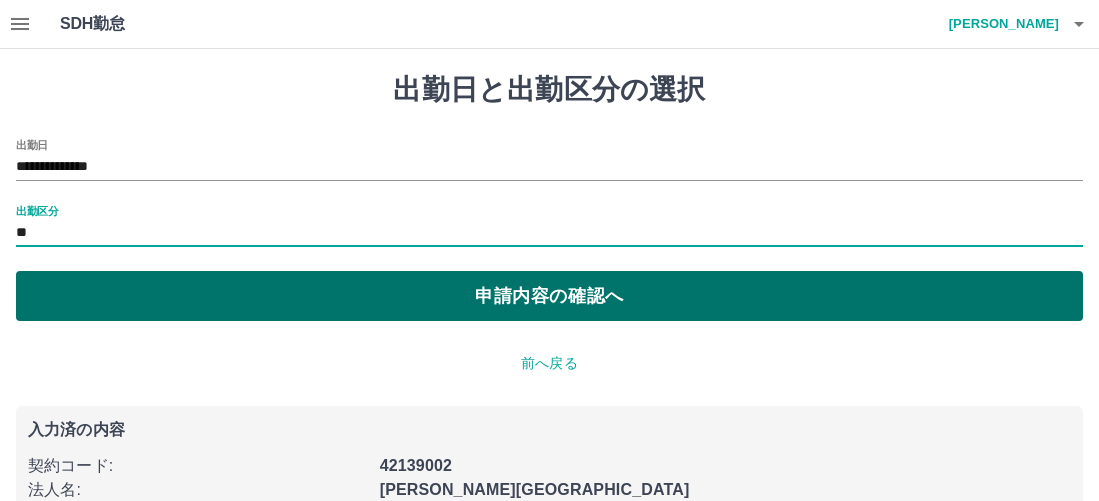 click on "申請内容の確認へ" at bounding box center (549, 296) 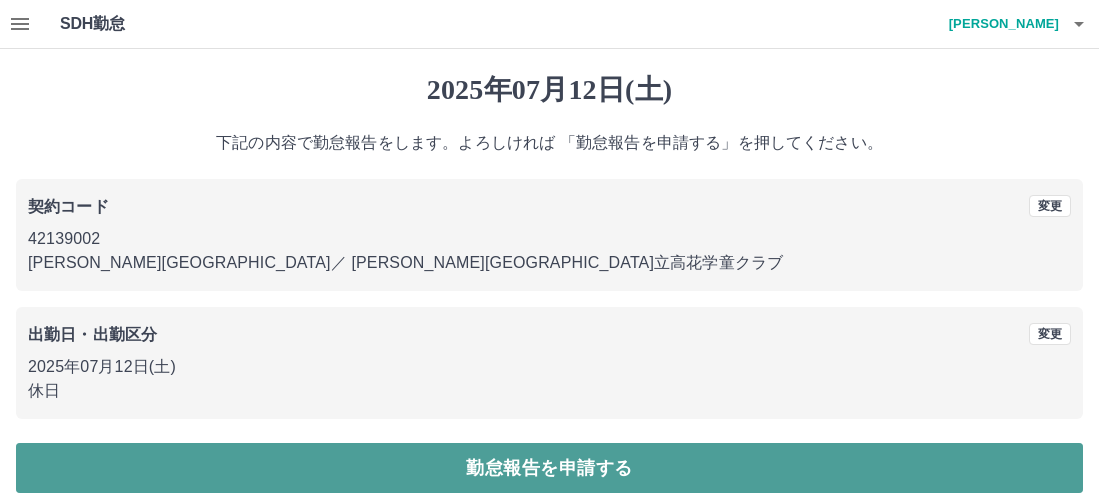 click on "勤怠報告を申請する" at bounding box center (549, 468) 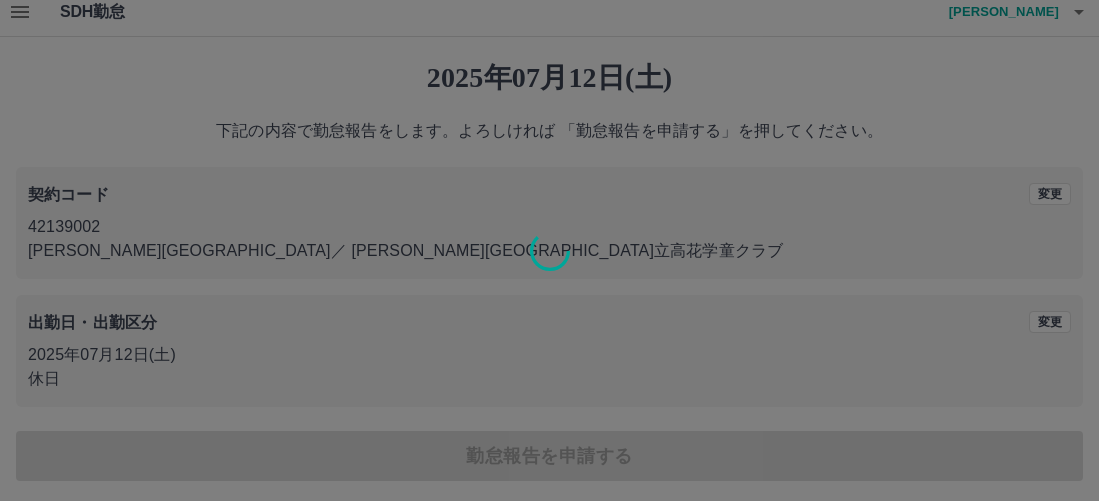 scroll, scrollTop: 16, scrollLeft: 0, axis: vertical 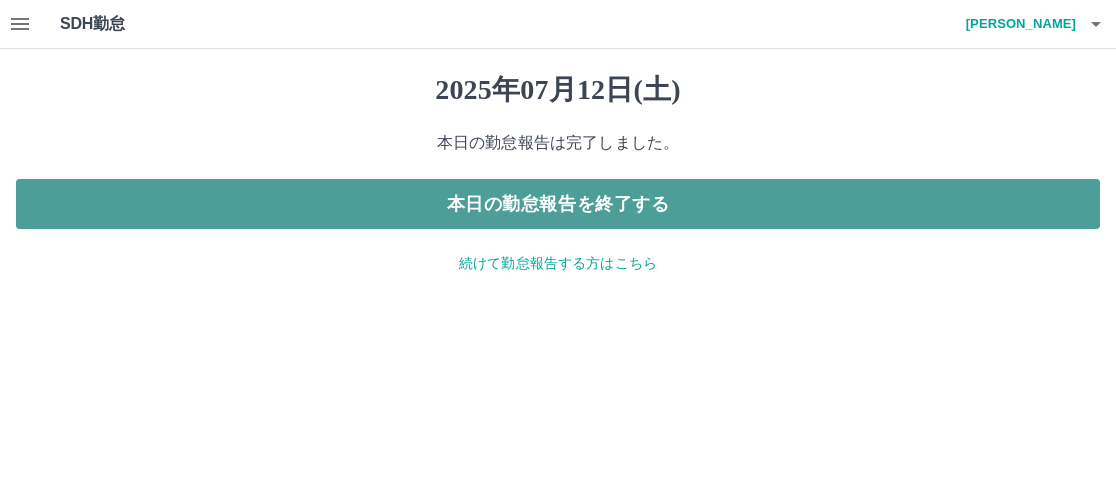 click on "本日の勤怠報告を終了する" at bounding box center (558, 204) 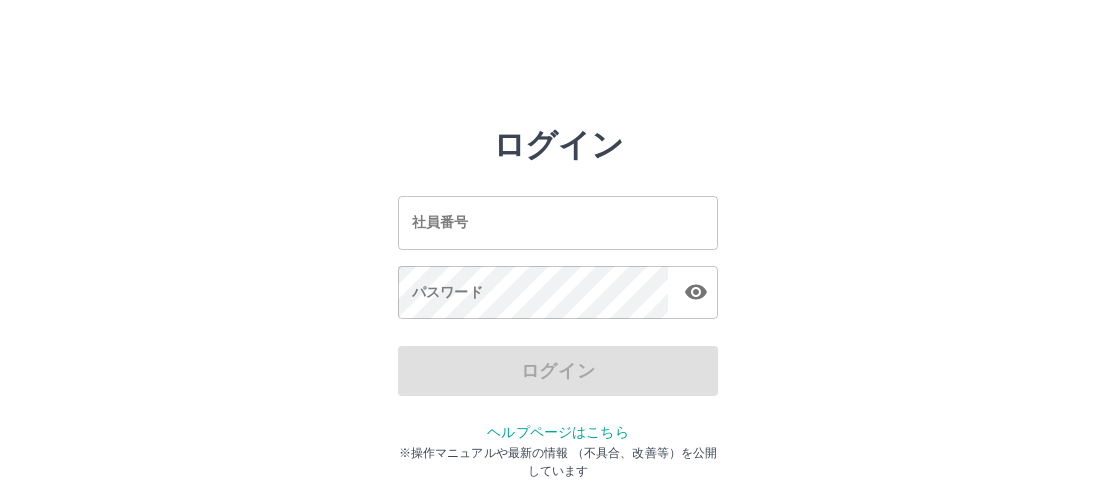 scroll, scrollTop: 0, scrollLeft: 0, axis: both 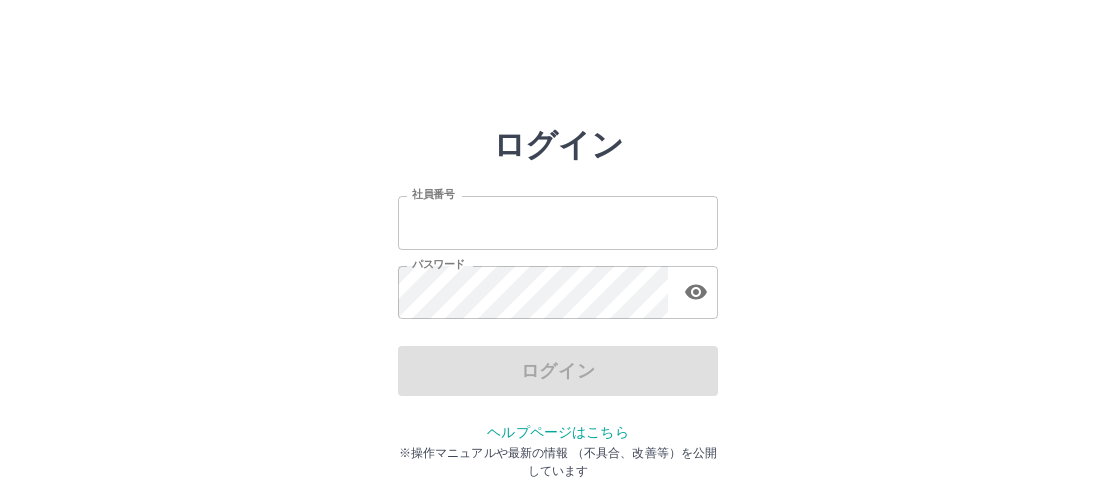 type on "*******" 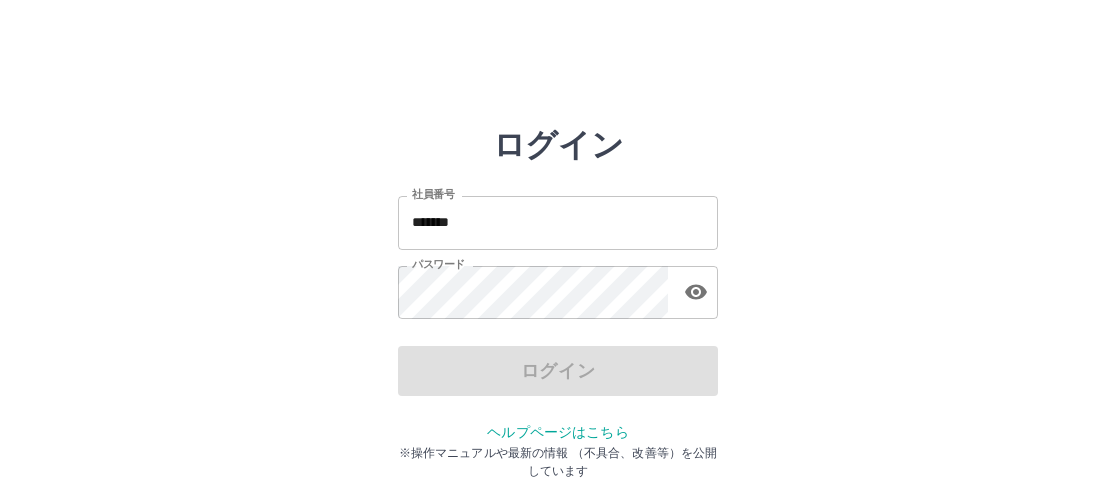 click on "*******" at bounding box center [558, 222] 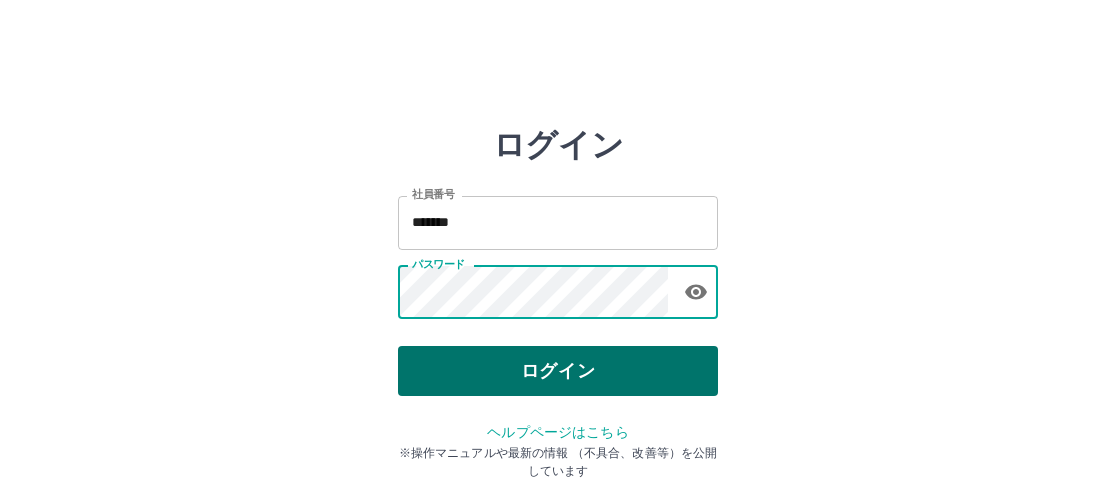 click on "ログイン" at bounding box center [558, 371] 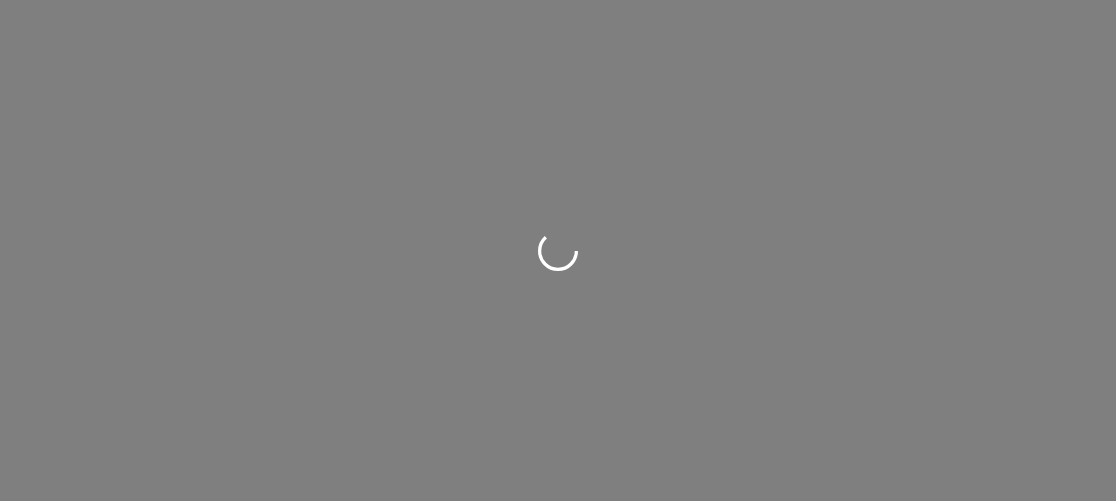 scroll, scrollTop: 0, scrollLeft: 0, axis: both 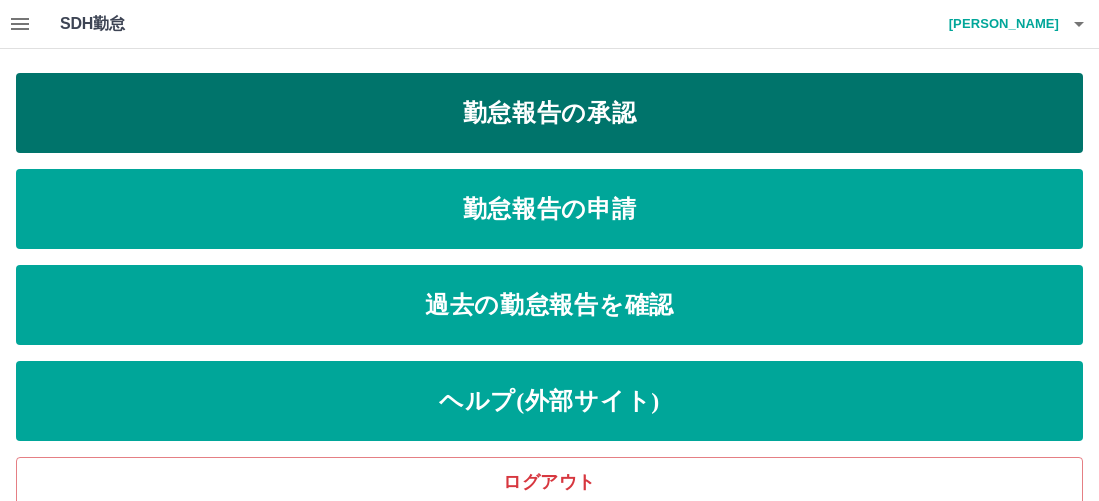 click on "勤怠報告の承認" at bounding box center [549, 113] 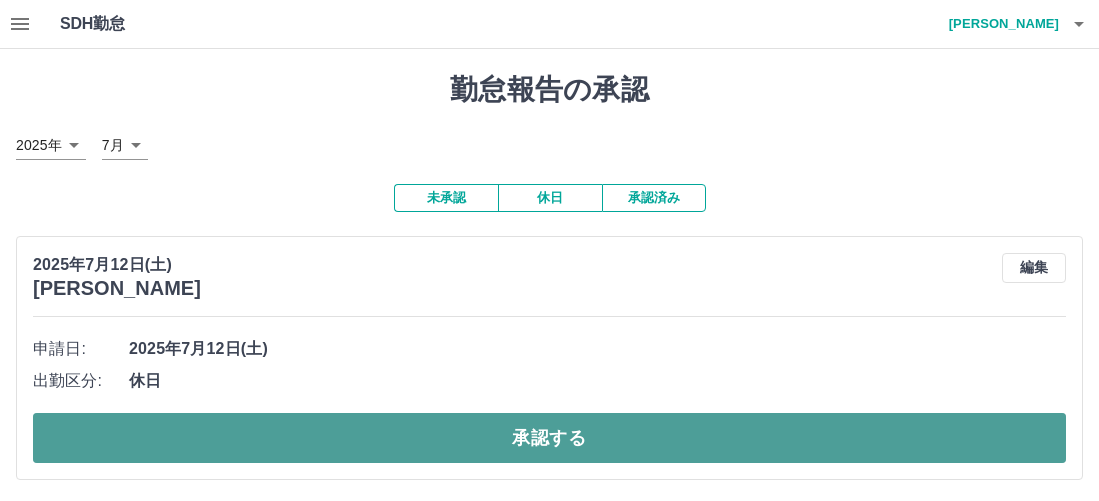 click on "承認する" at bounding box center (549, 438) 